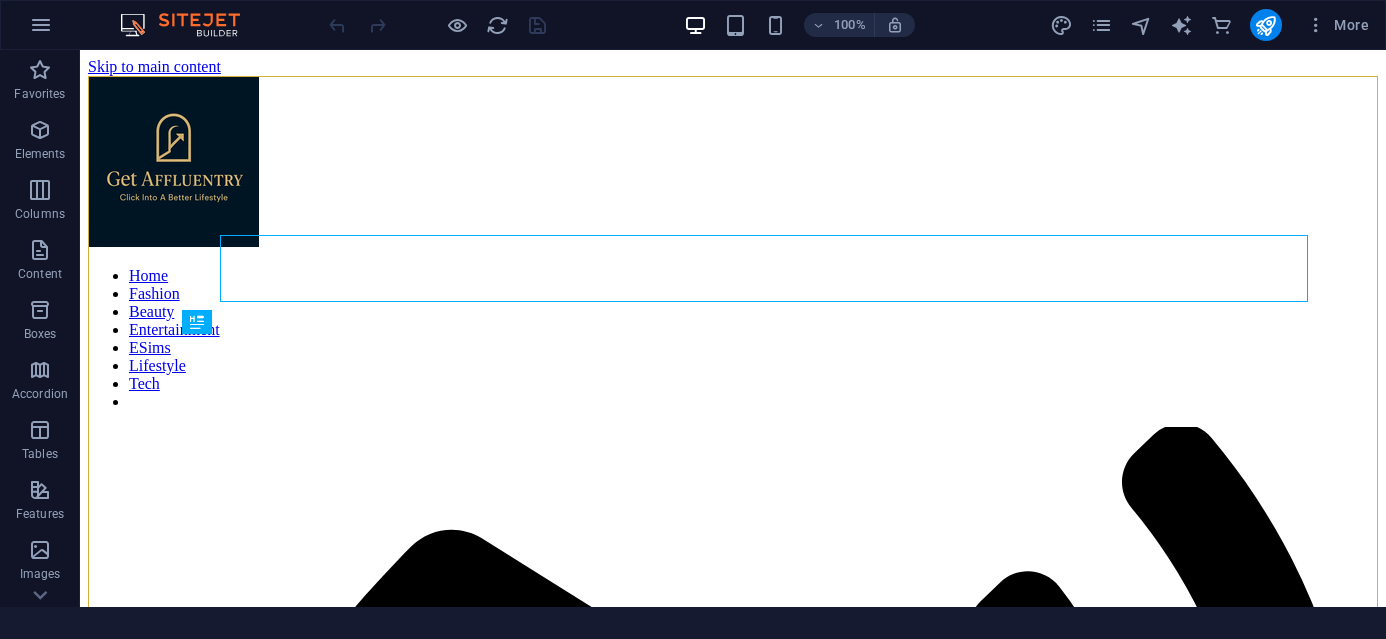 scroll, scrollTop: 0, scrollLeft: 0, axis: both 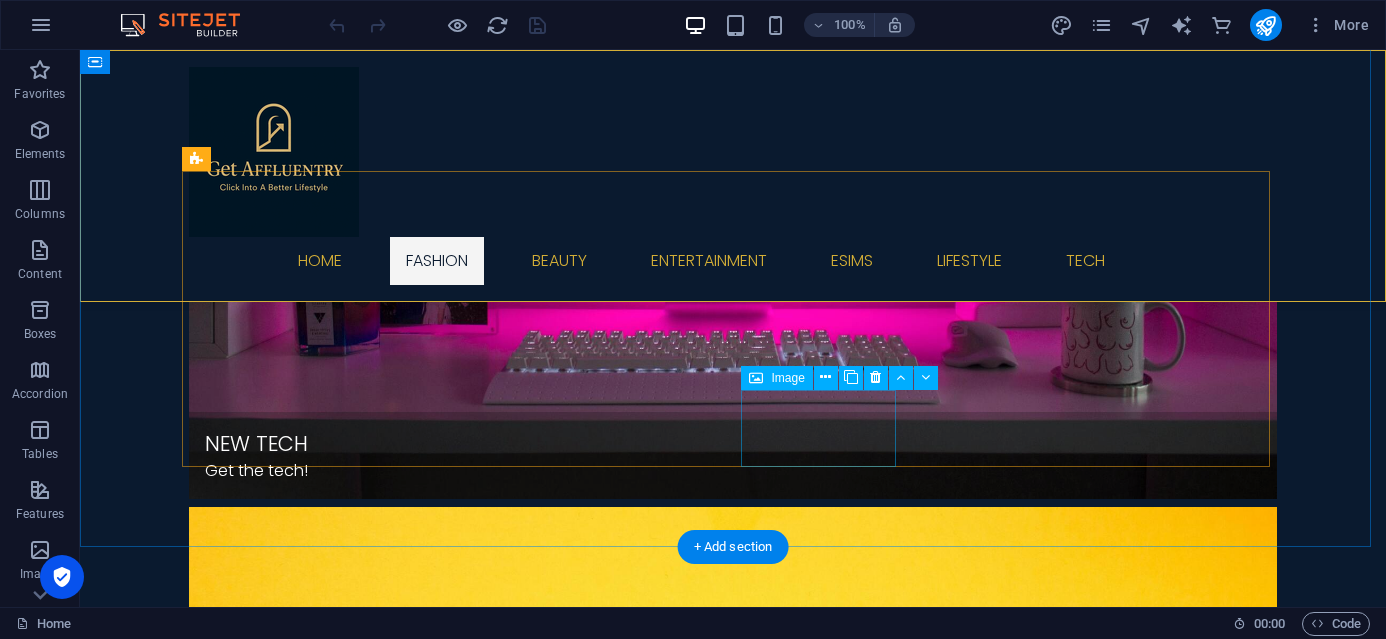 click at bounding box center (266, 3566) 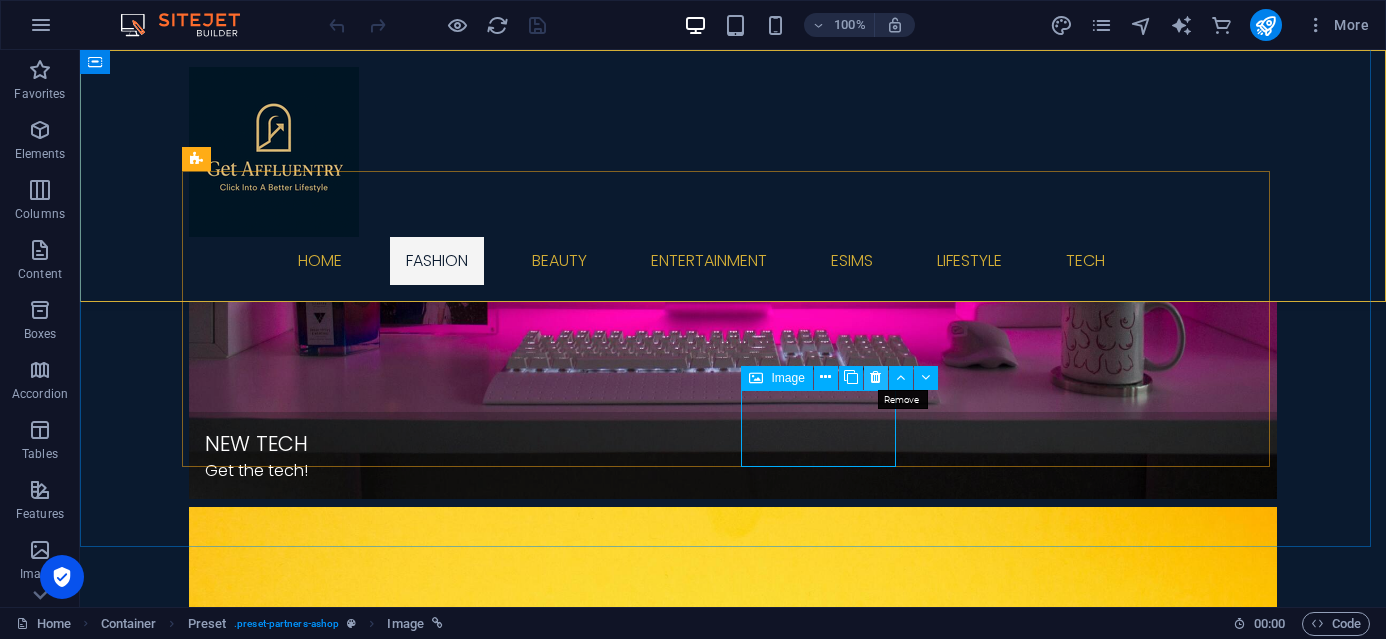 click at bounding box center [875, 377] 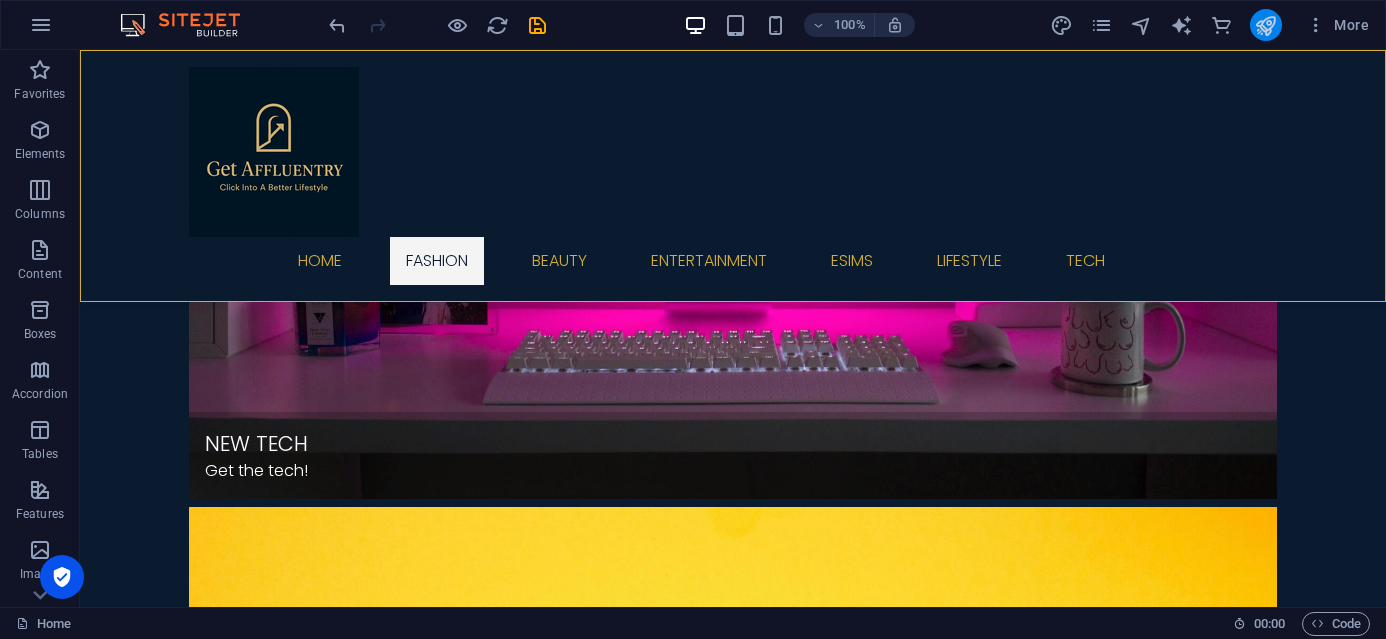 click at bounding box center (1266, 25) 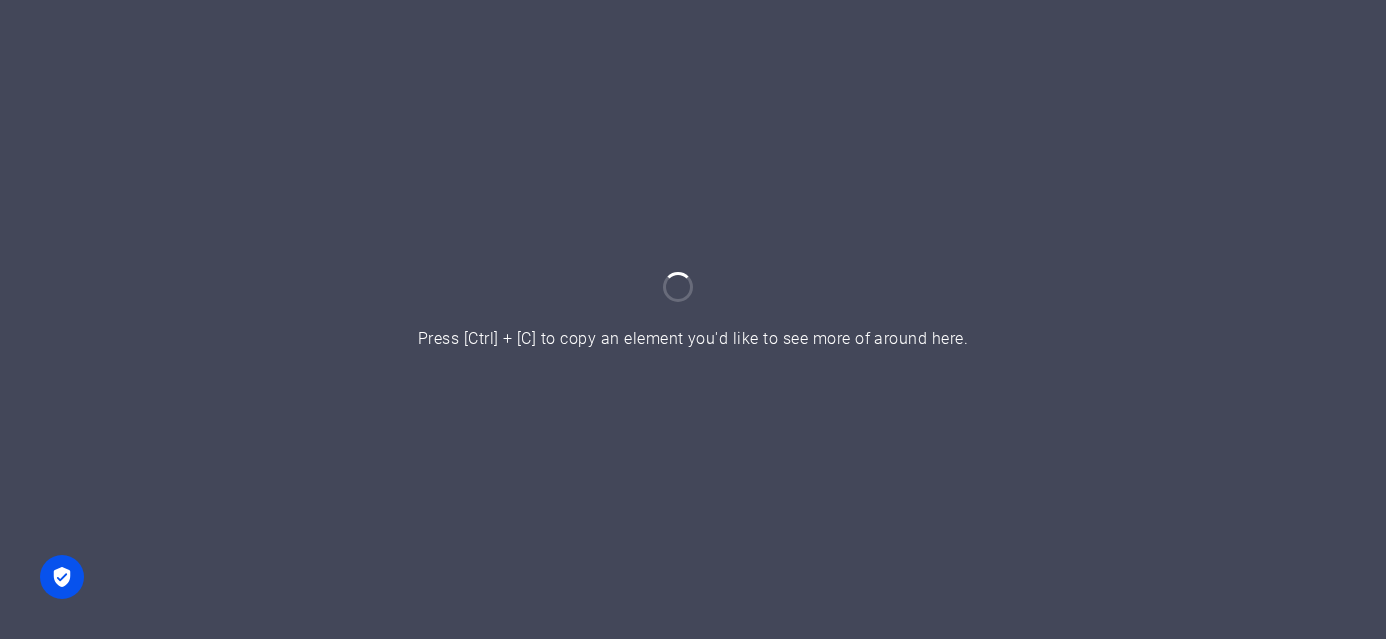 scroll, scrollTop: 0, scrollLeft: 0, axis: both 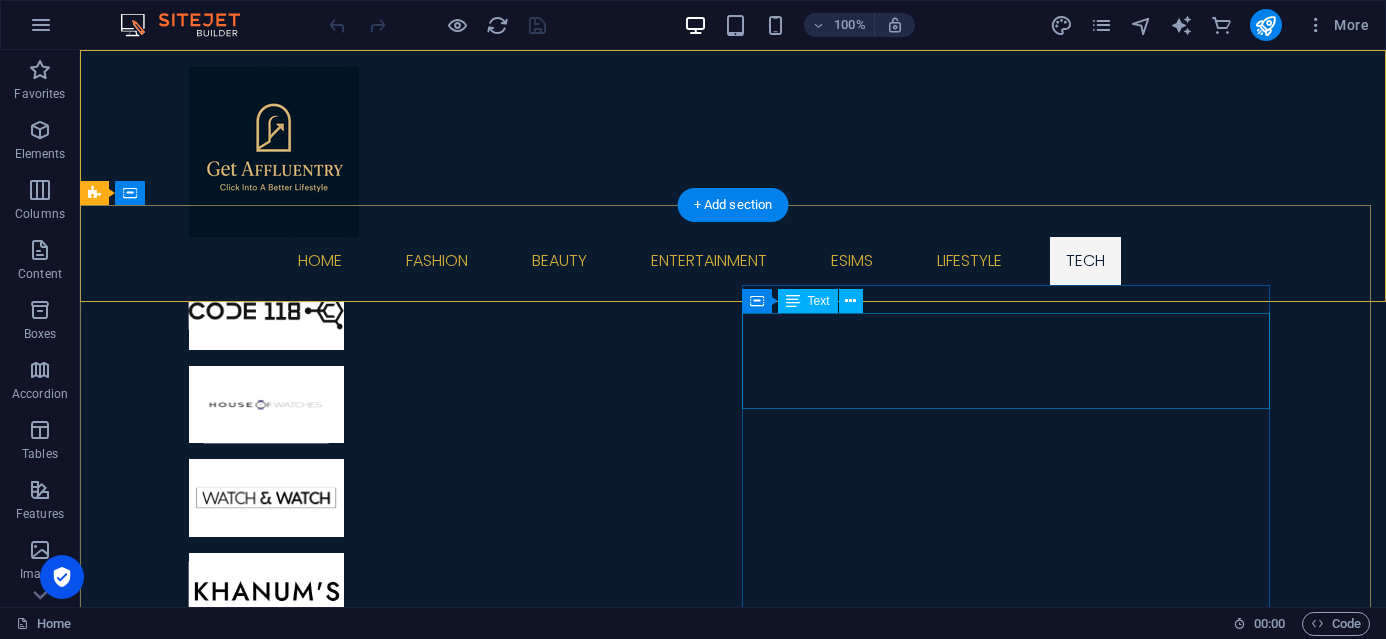 click on "Street Slough, UK 12345 WhatsApp: +447715575183 getaffluentry@gmail.com" at bounding box center [640, 8398] 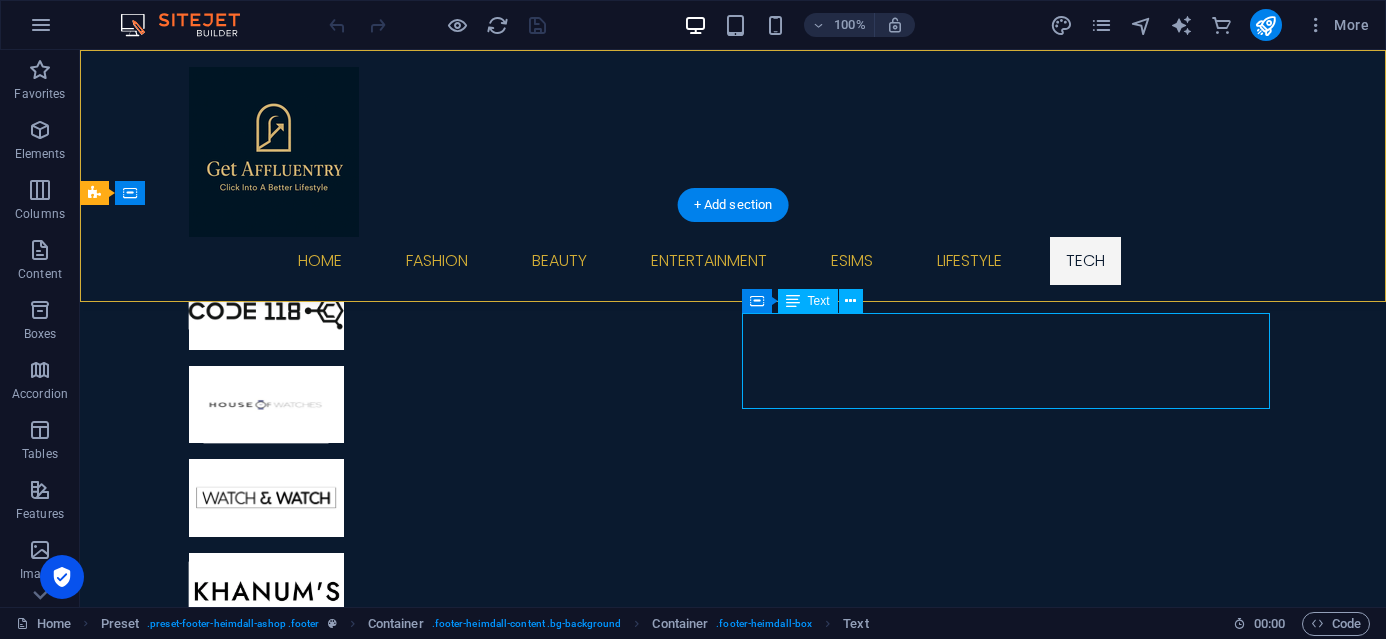 click on "Street Slough, UK 12345 WhatsApp: +447715575183 getaffluentry@gmail.com" at bounding box center (640, 8398) 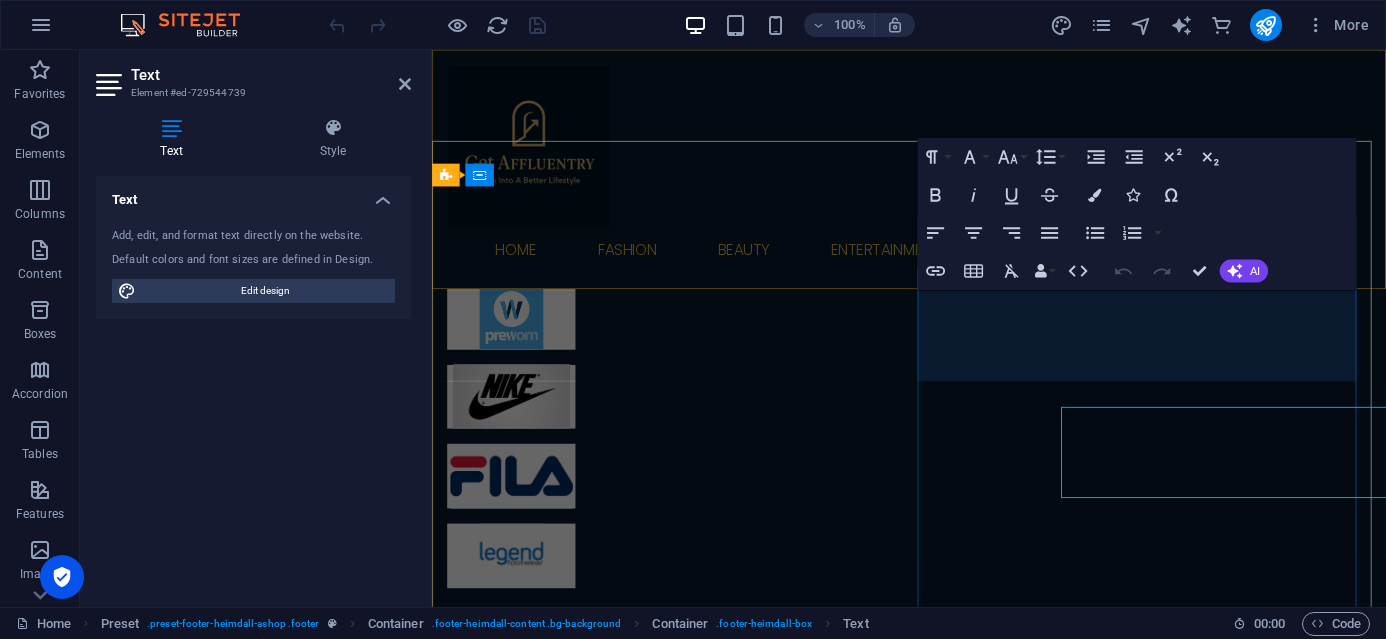 scroll, scrollTop: 3516, scrollLeft: 0, axis: vertical 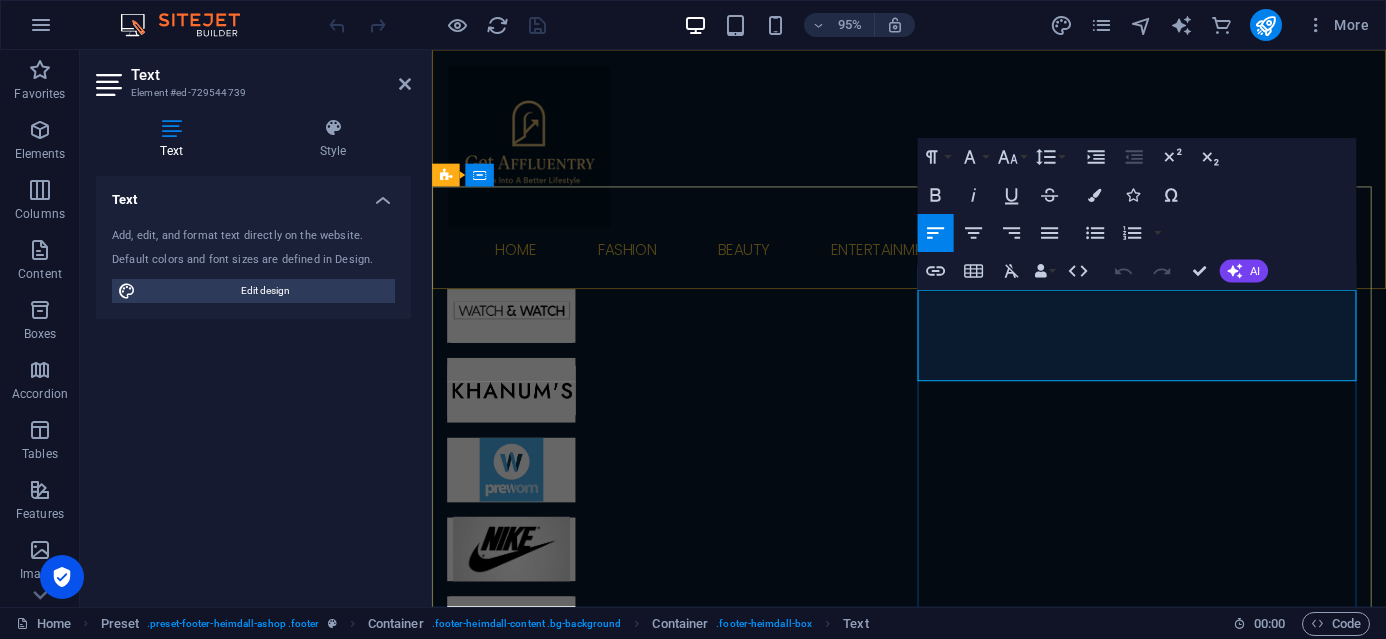 click on "Slough, [GEOGRAPHIC_DATA]" at bounding box center (559, 7383) 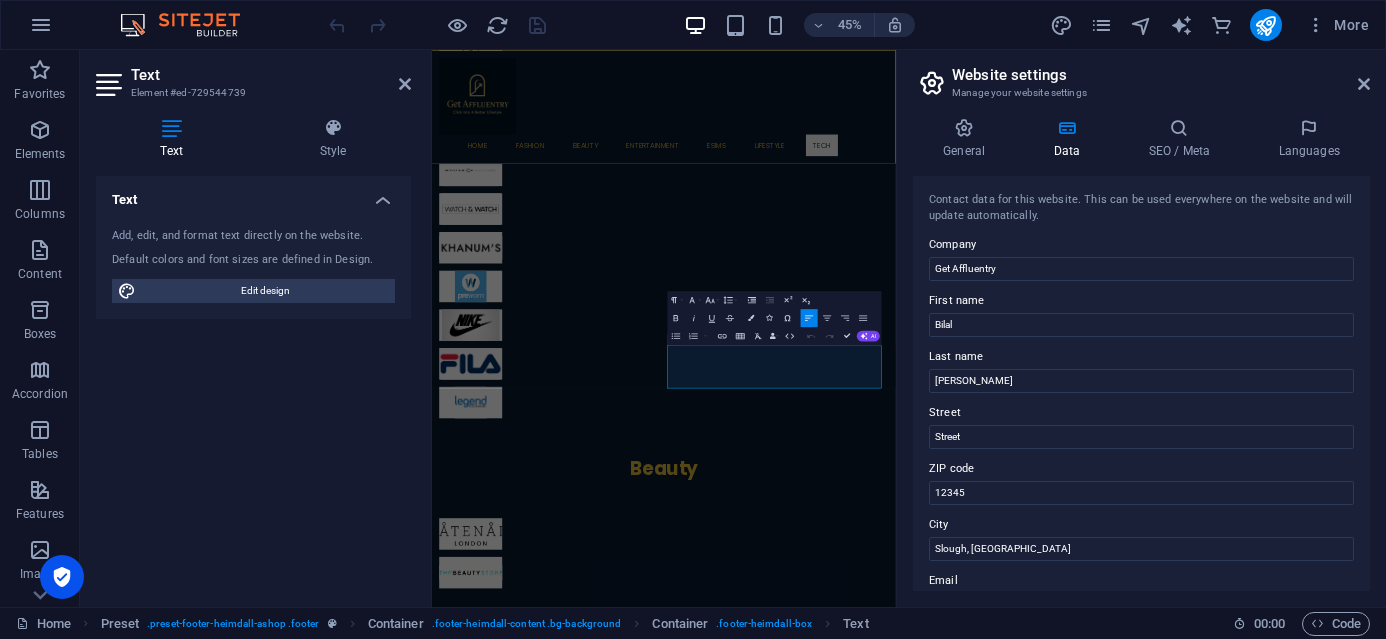 scroll, scrollTop: 3150, scrollLeft: 0, axis: vertical 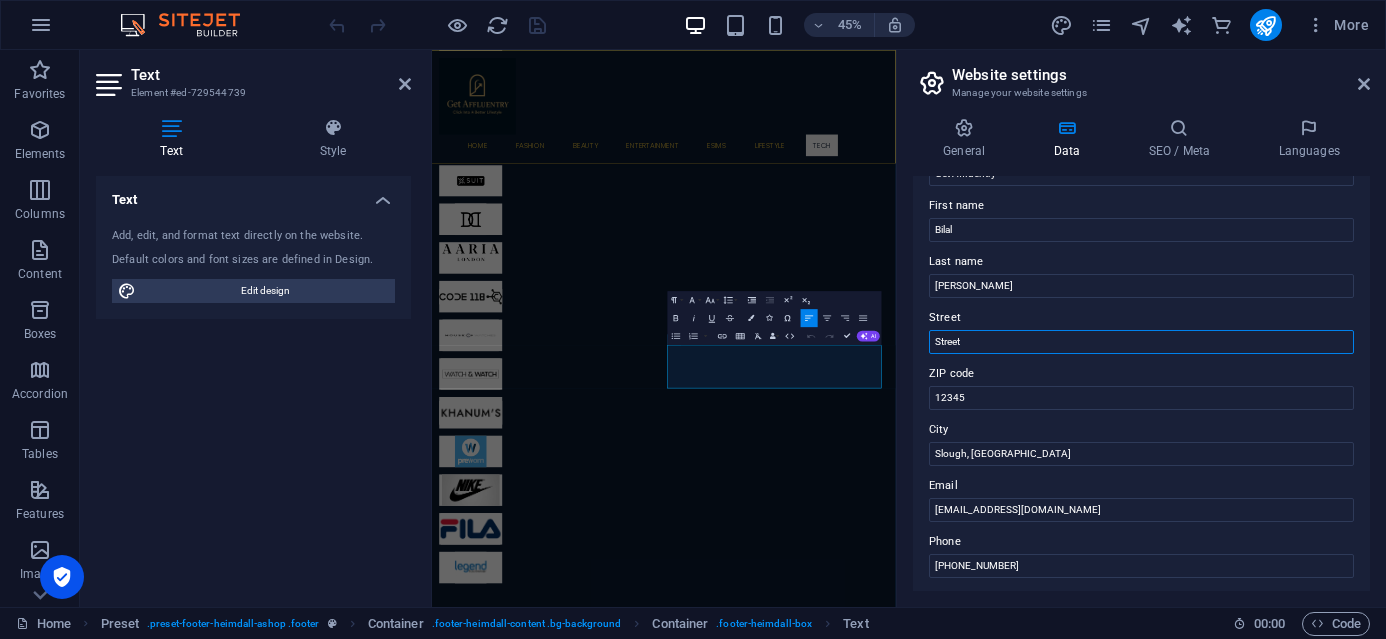 click on "Street" at bounding box center [1141, 342] 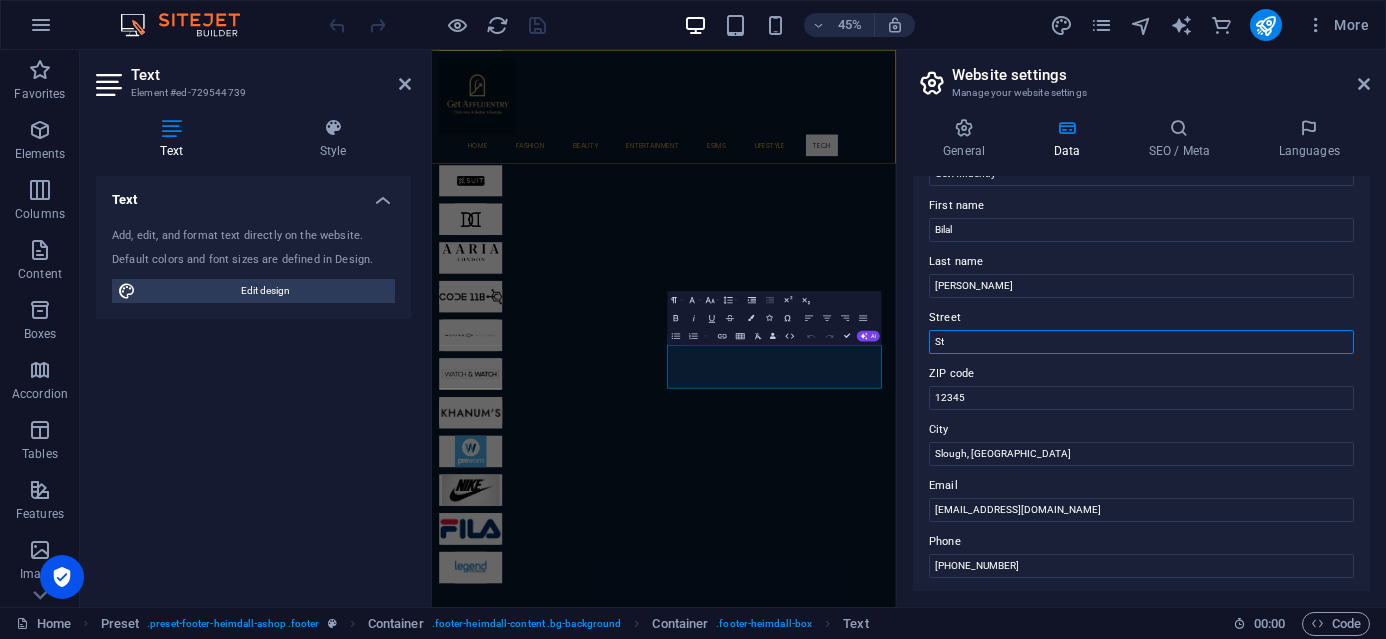 type on "S" 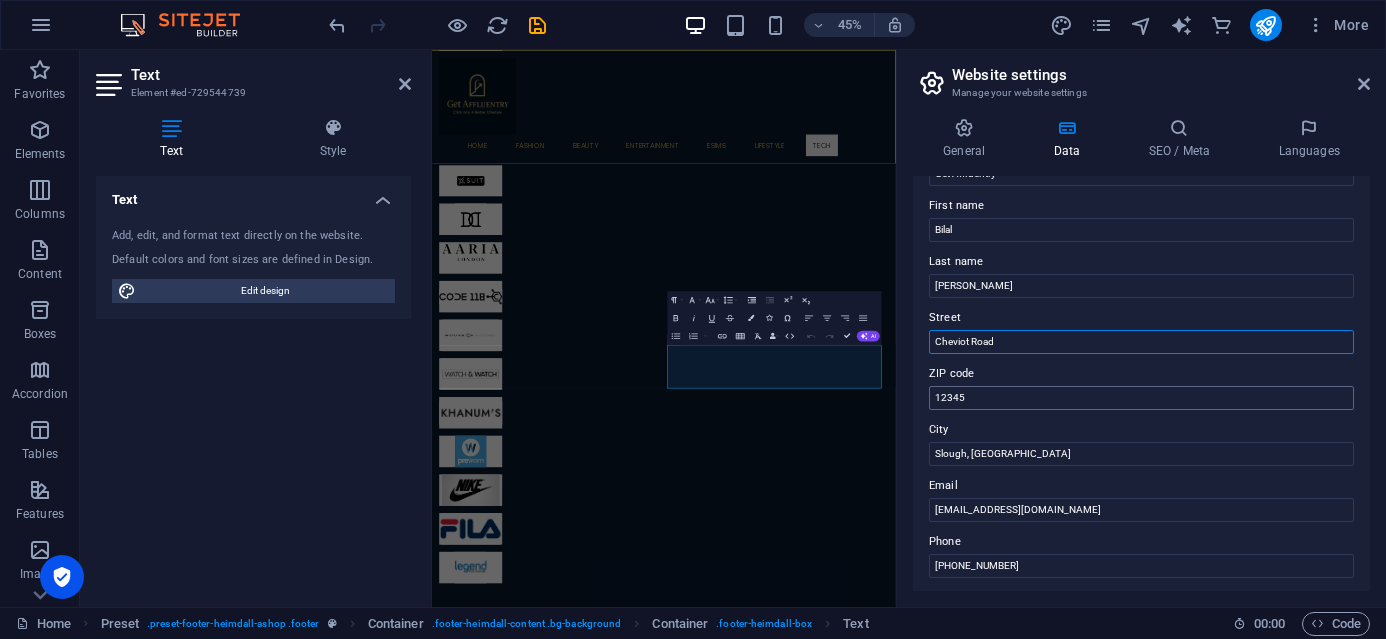 type on "Cheviot Road" 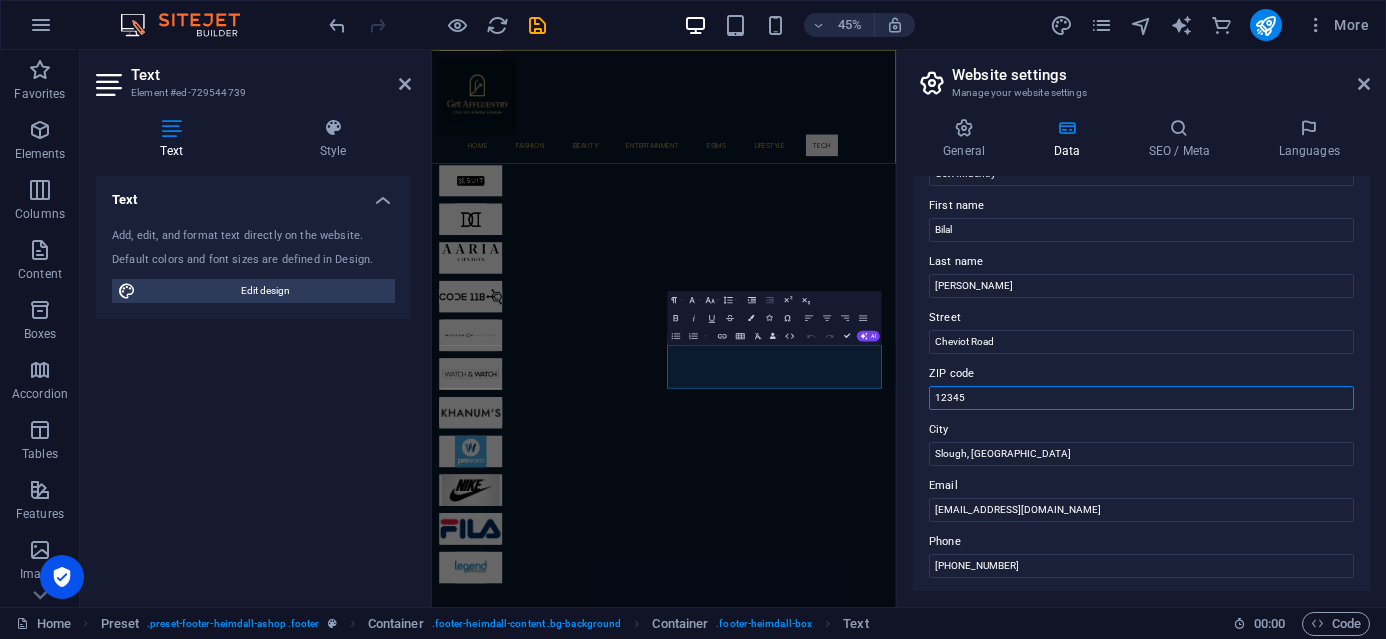 drag, startPoint x: 983, startPoint y: 392, endPoint x: 902, endPoint y: 396, distance: 81.09871 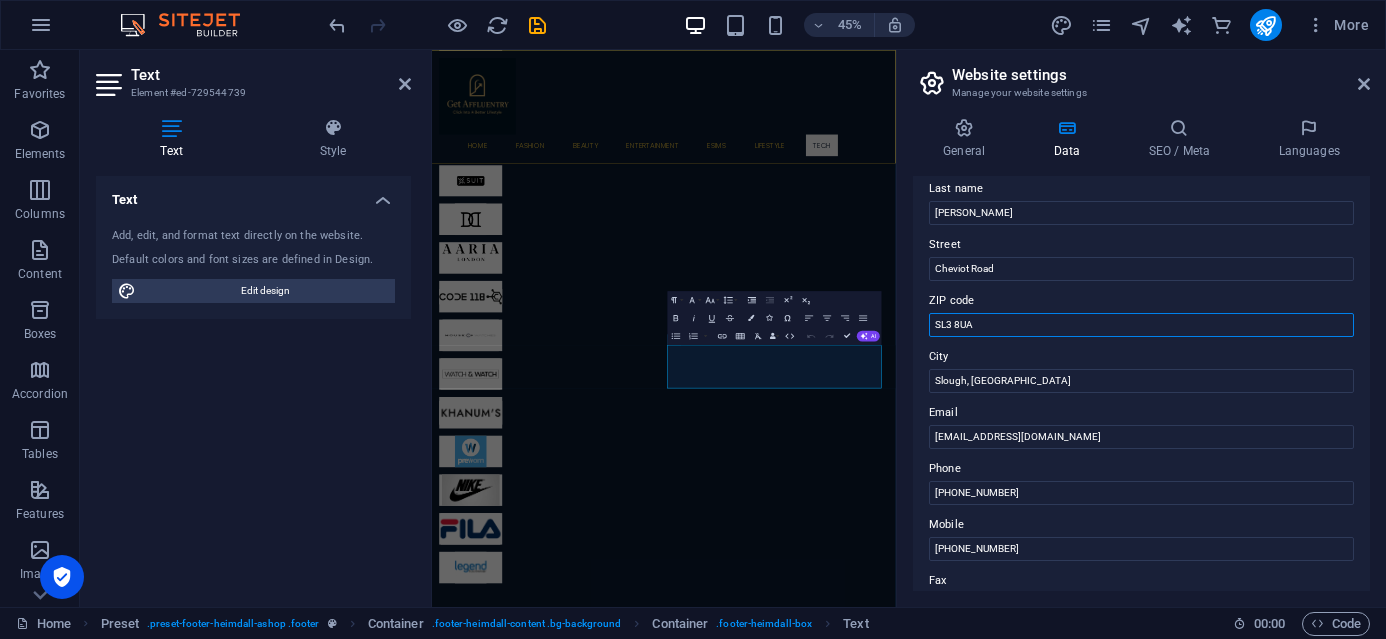 scroll, scrollTop: 542, scrollLeft: 0, axis: vertical 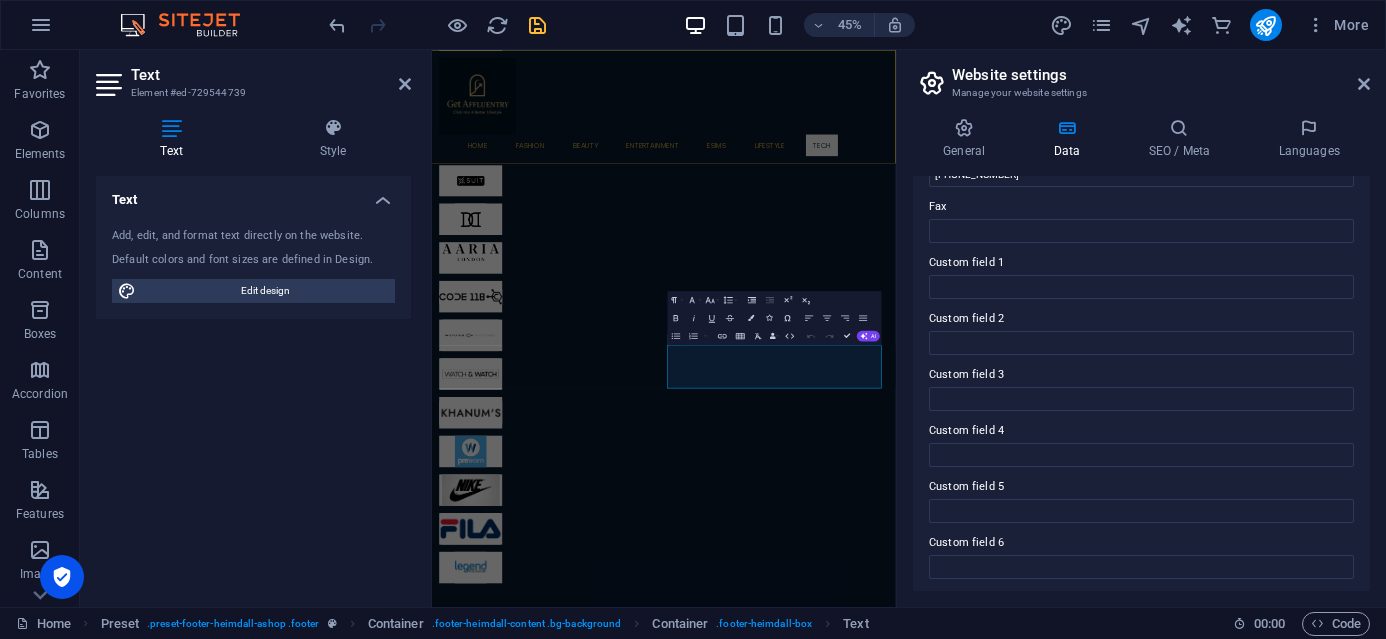 type on "SL3 8UA" 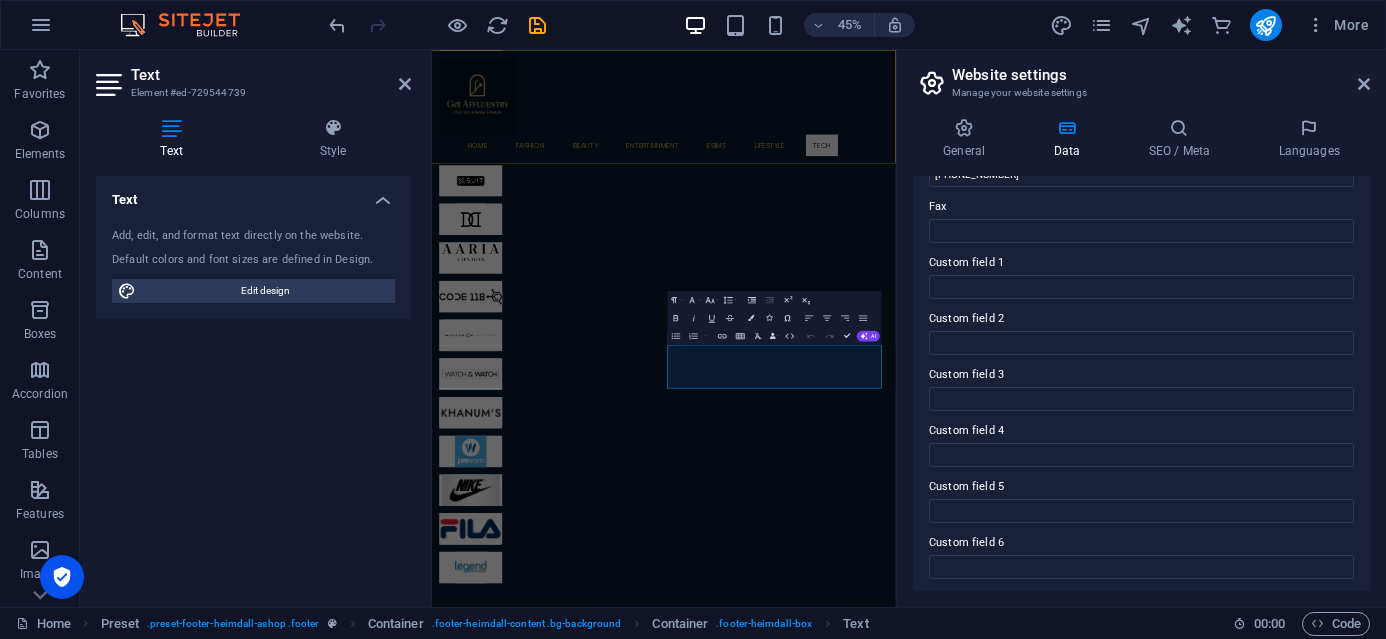 click at bounding box center [537, 25] 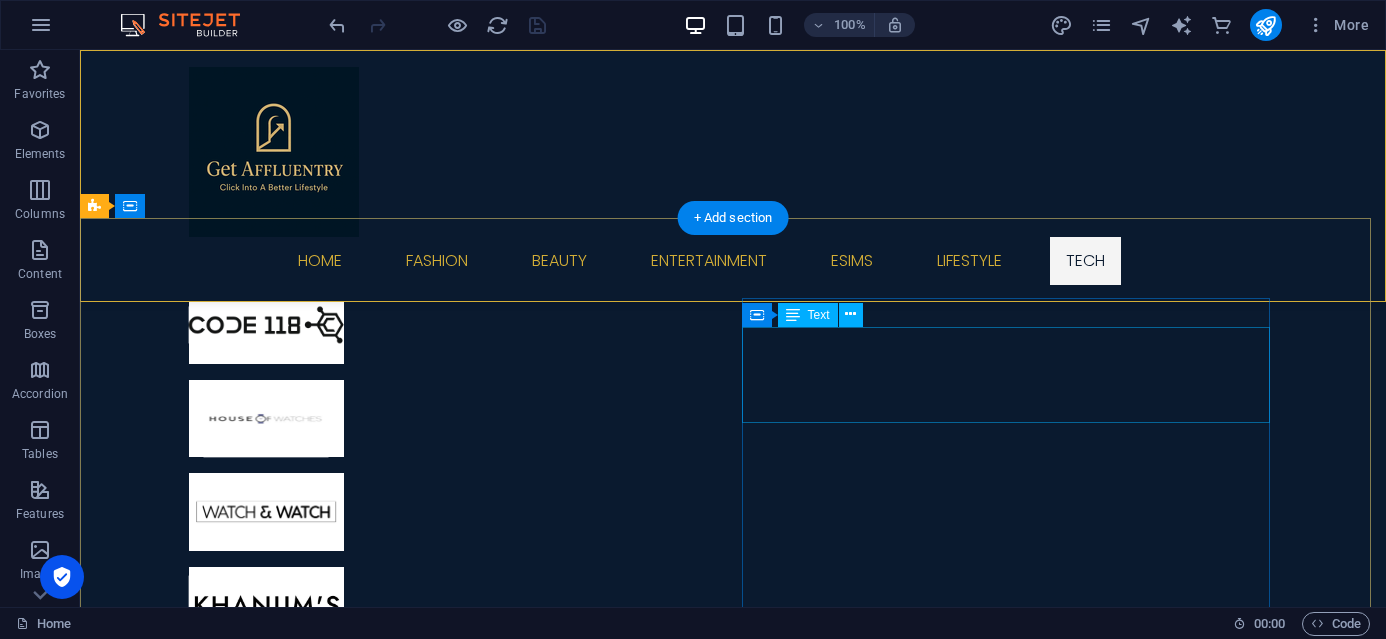 scroll, scrollTop: 3612, scrollLeft: 0, axis: vertical 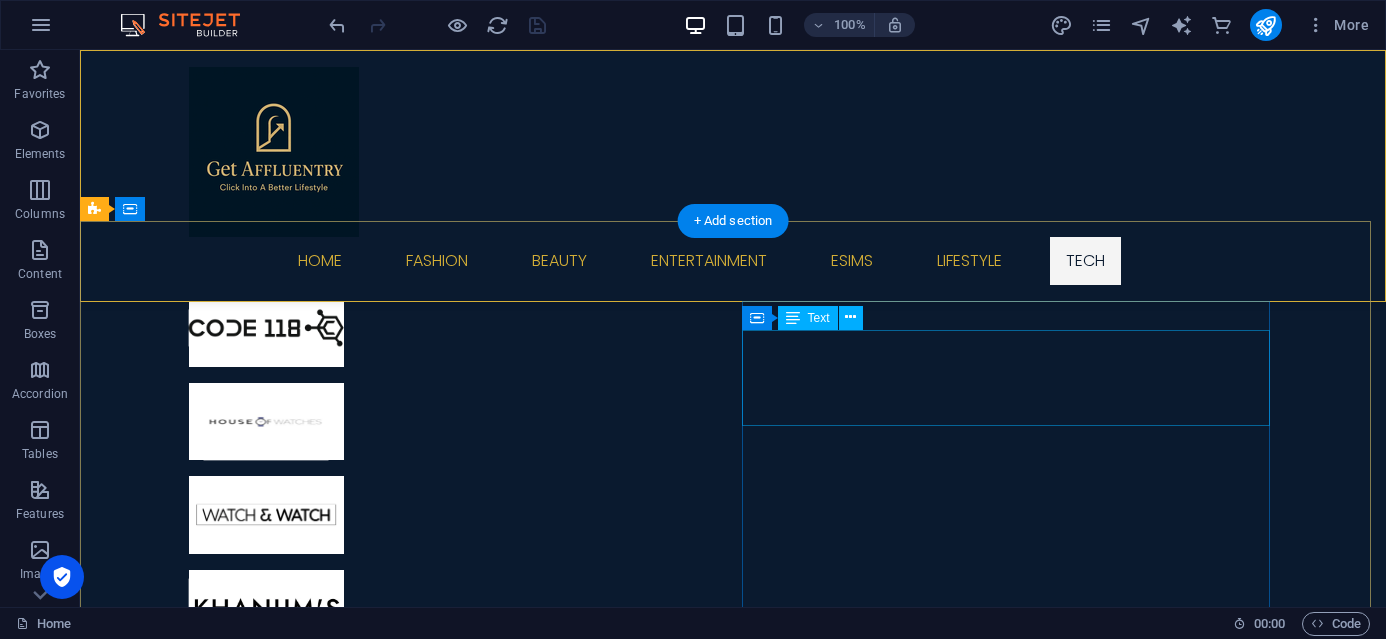 click on "Cheviot Road Slough, UK SL3 8UA WhatsApp: +447715575183 getaffluentry@gmail.com" at bounding box center (640, 8415) 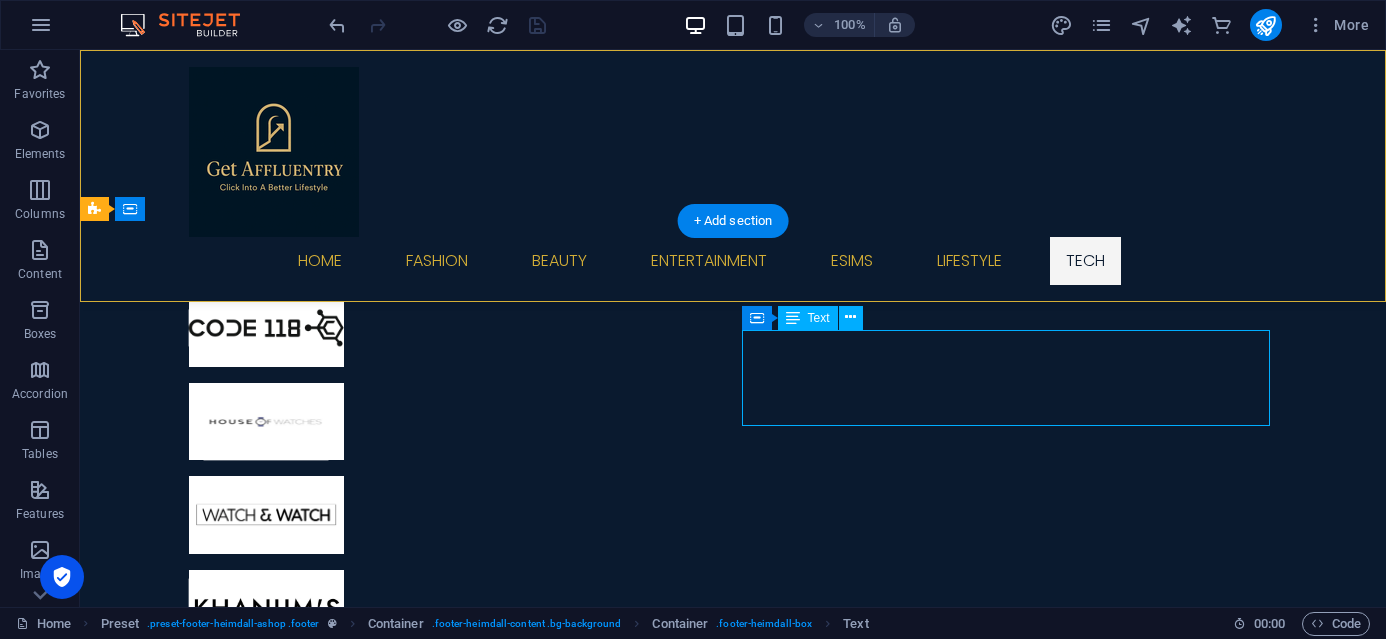 click on "SL3 8UA" at bounding box center (348, 8402) 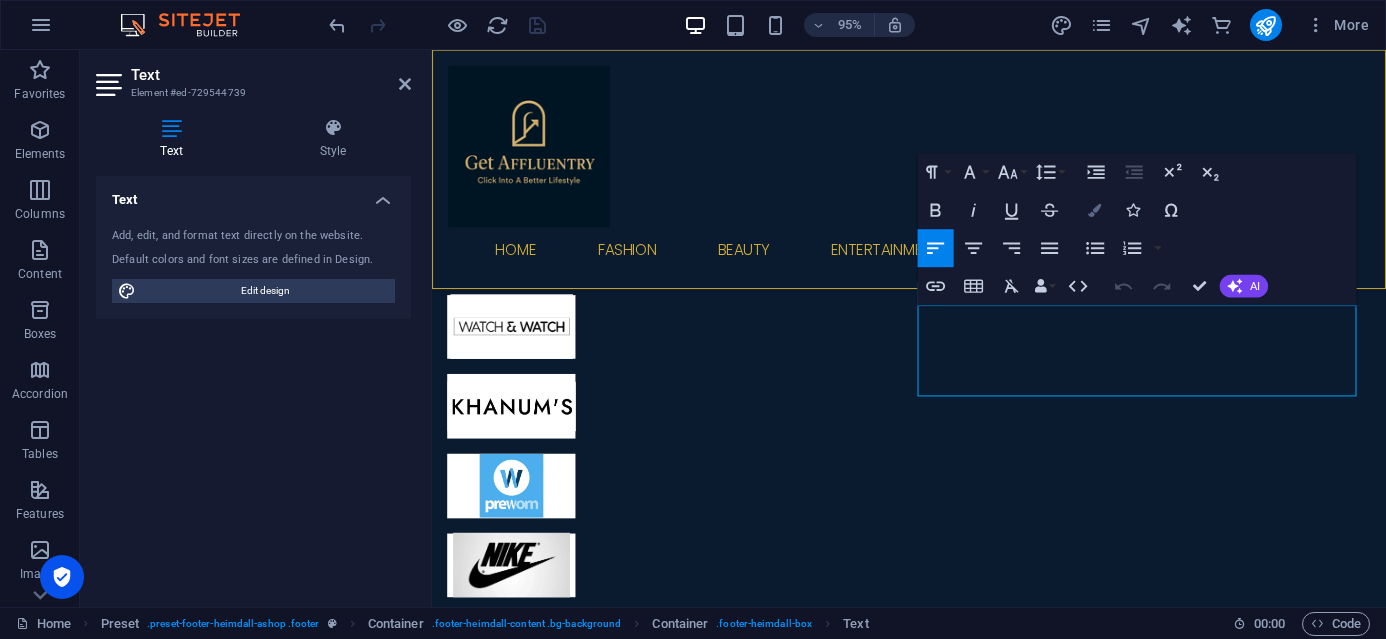 click at bounding box center (1094, 210) 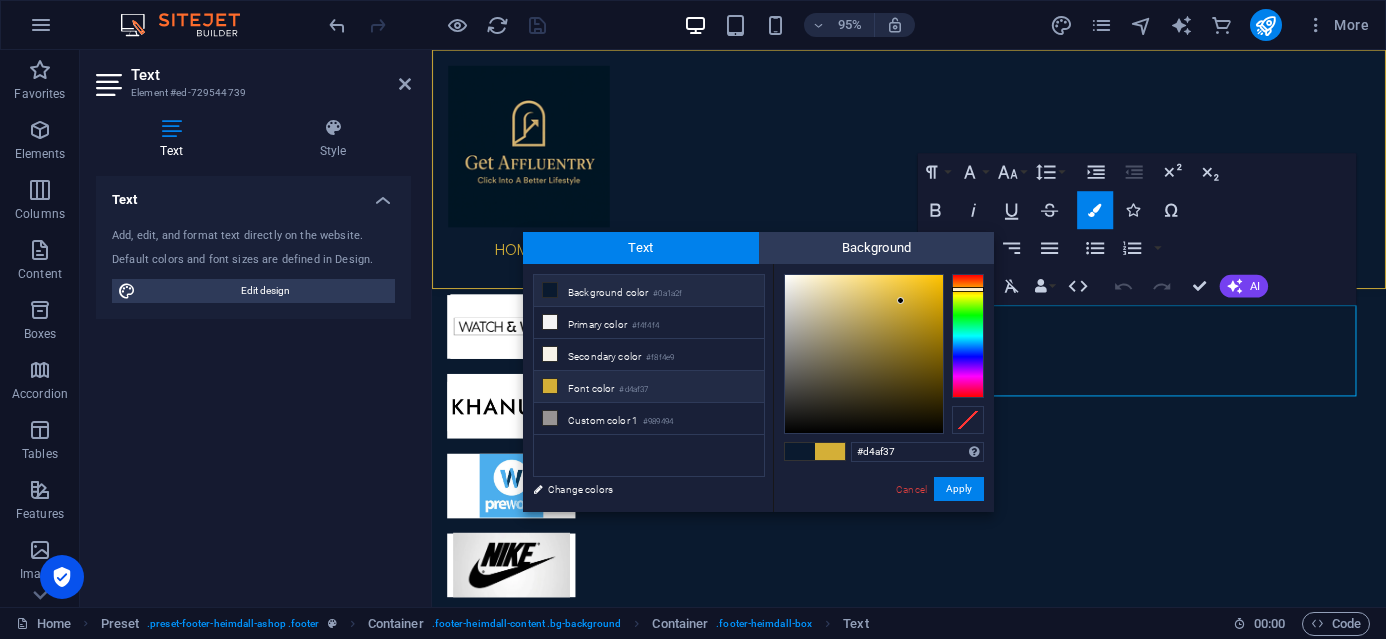 click on "Font color
#d4af37" at bounding box center [649, 387] 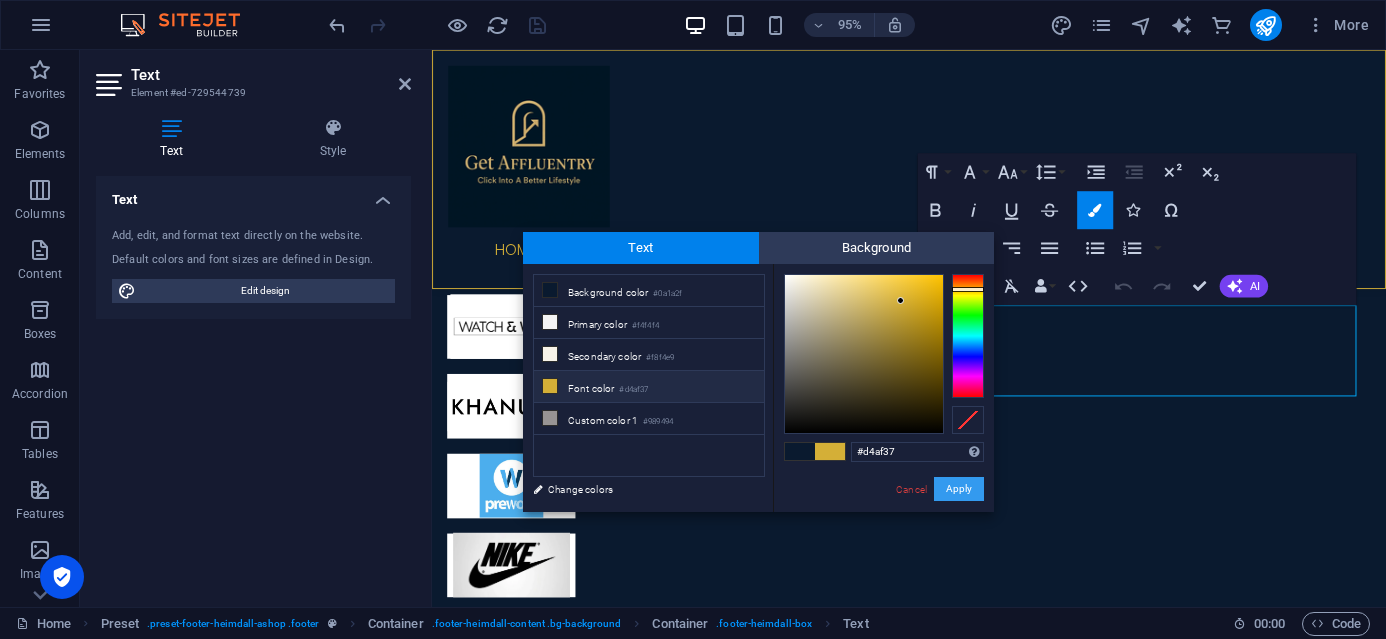 click on "Apply" at bounding box center (959, 489) 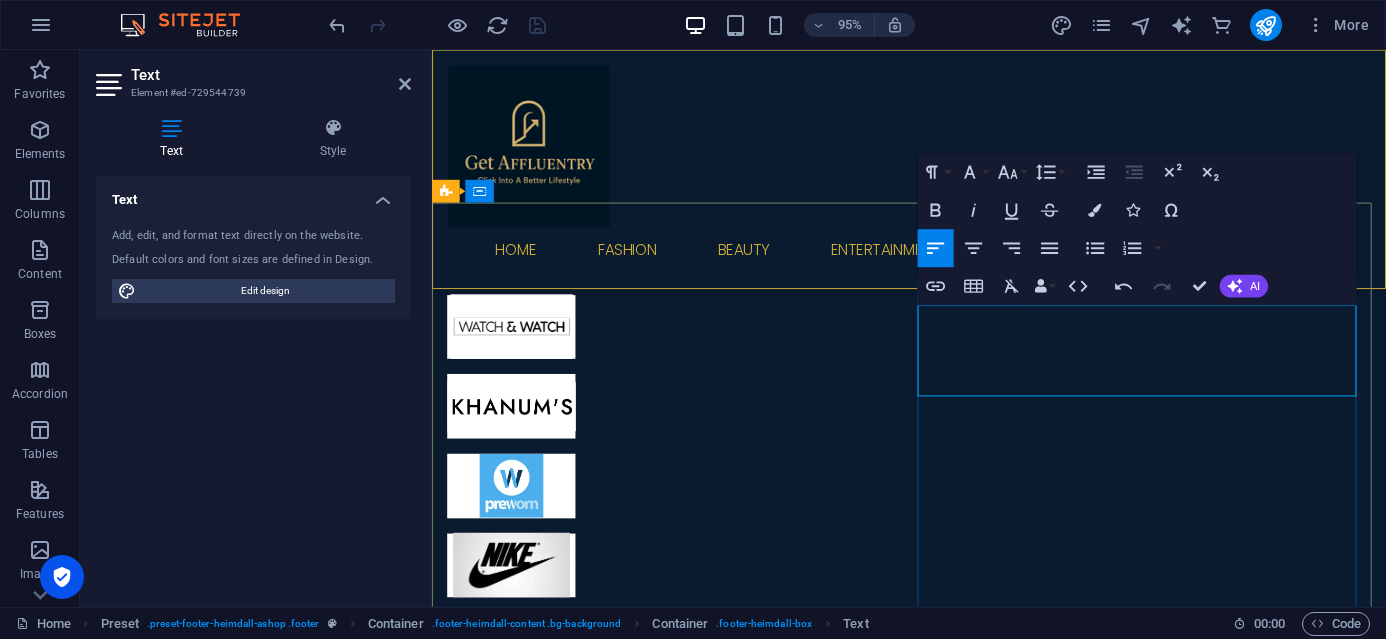 click on "Slough, [GEOGRAPHIC_DATA]" at bounding box center (559, 7399) 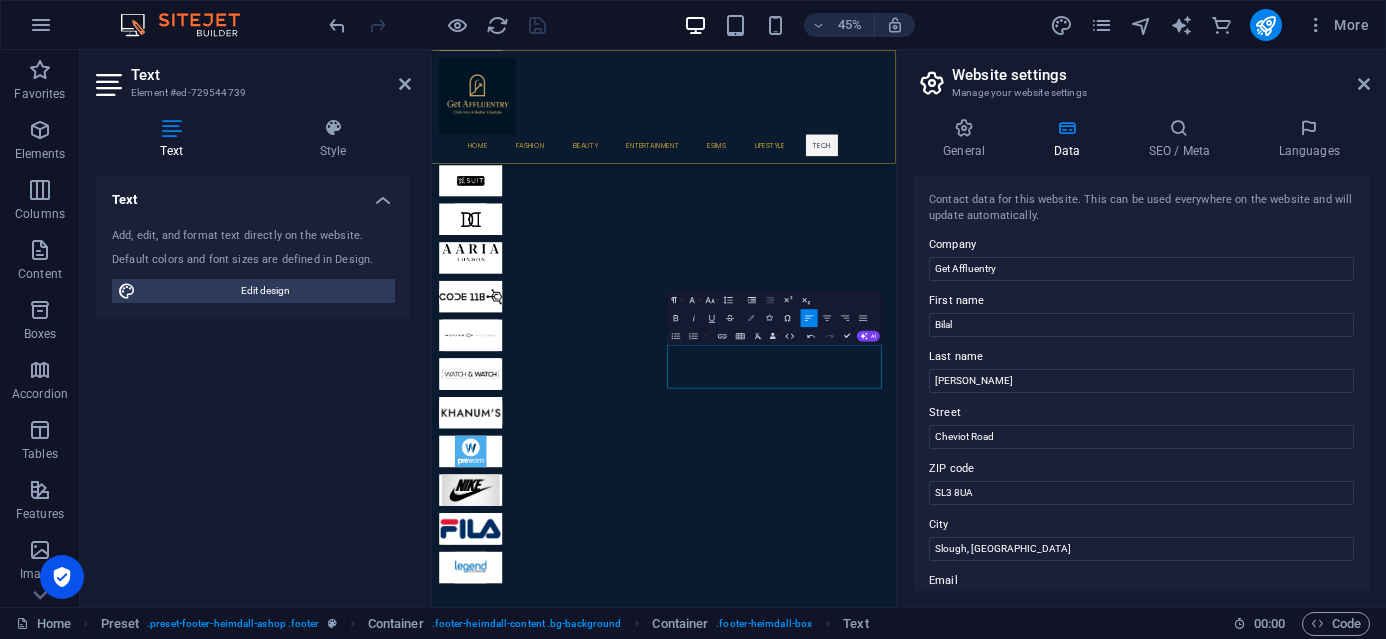 click at bounding box center [752, 317] 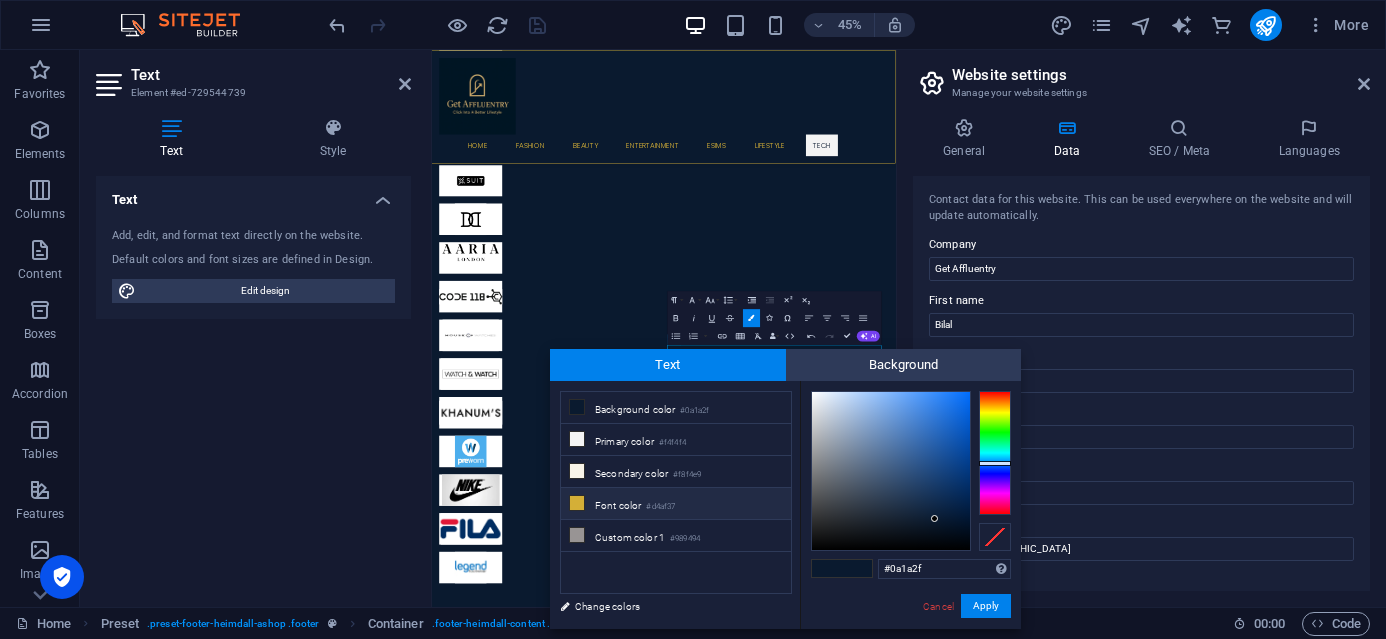 click at bounding box center [577, 503] 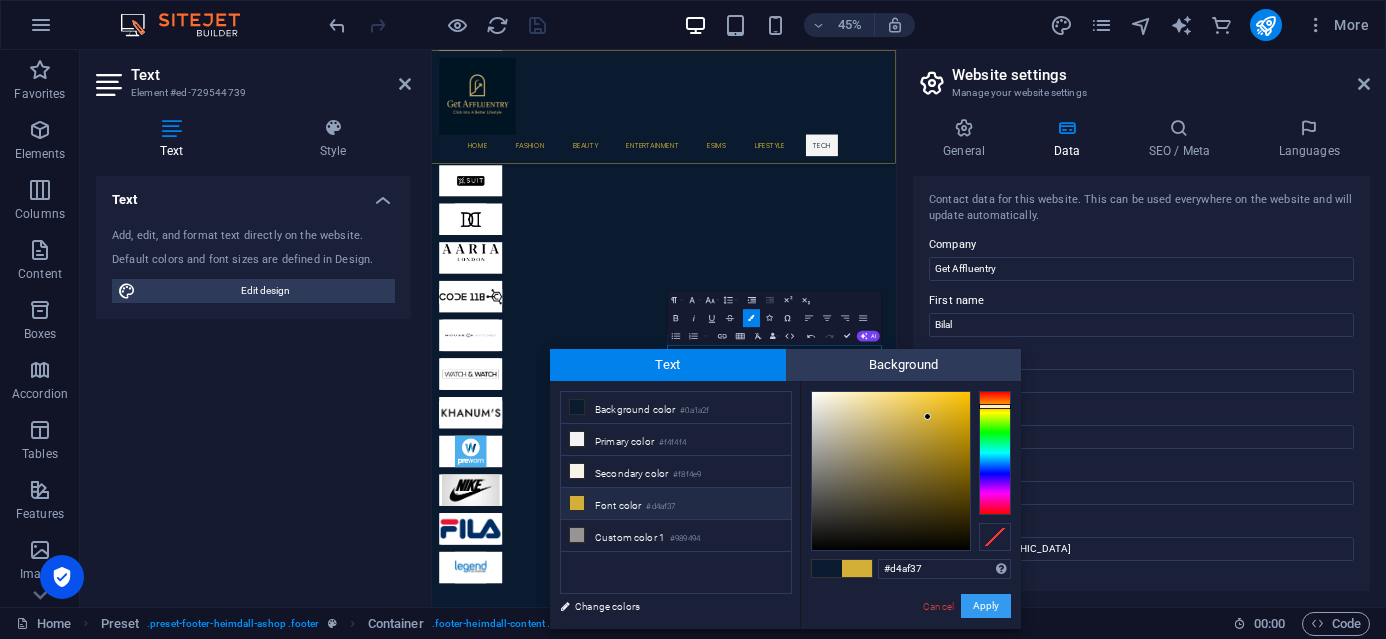 click on "Apply" at bounding box center (986, 606) 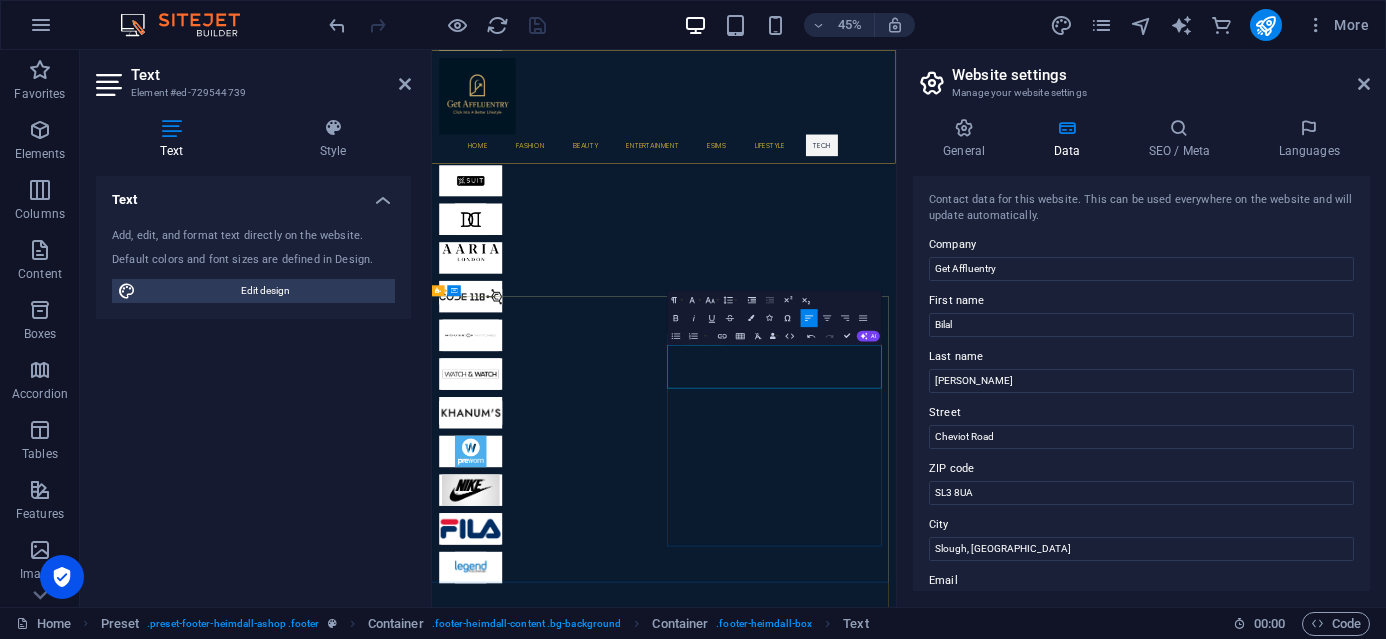 click on "Cheviot Road" at bounding box center [501, 7952] 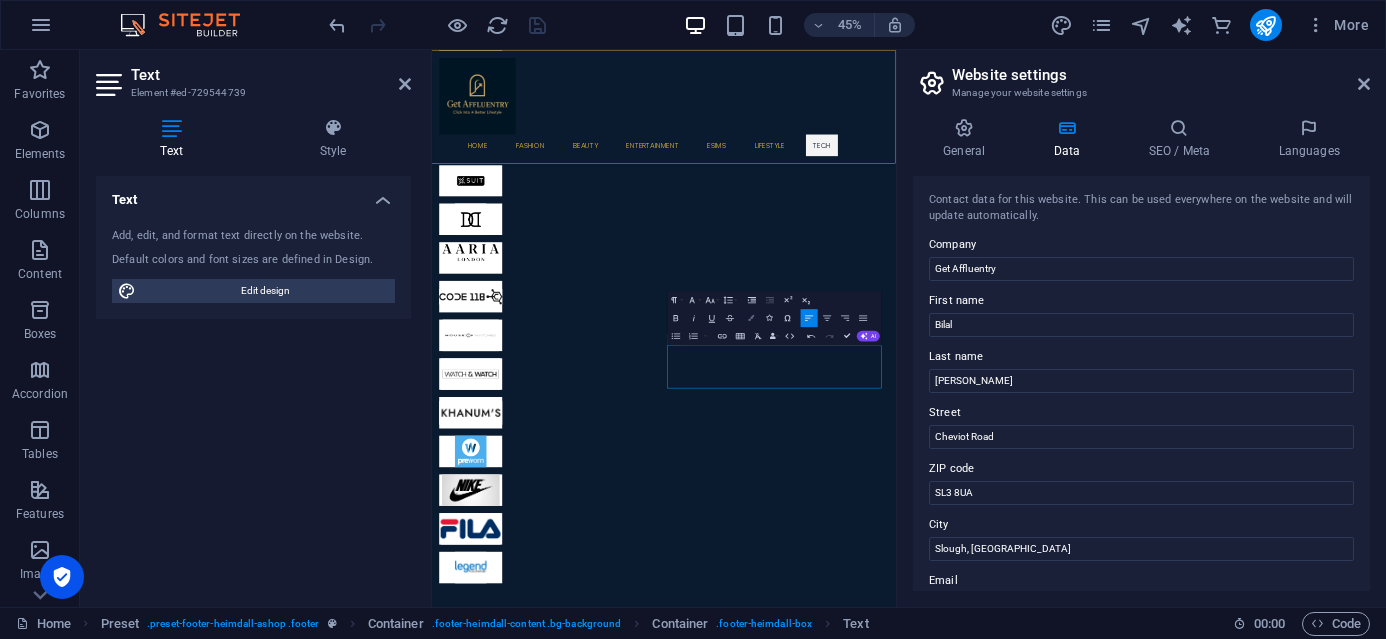 click on "Colors" at bounding box center [751, 318] 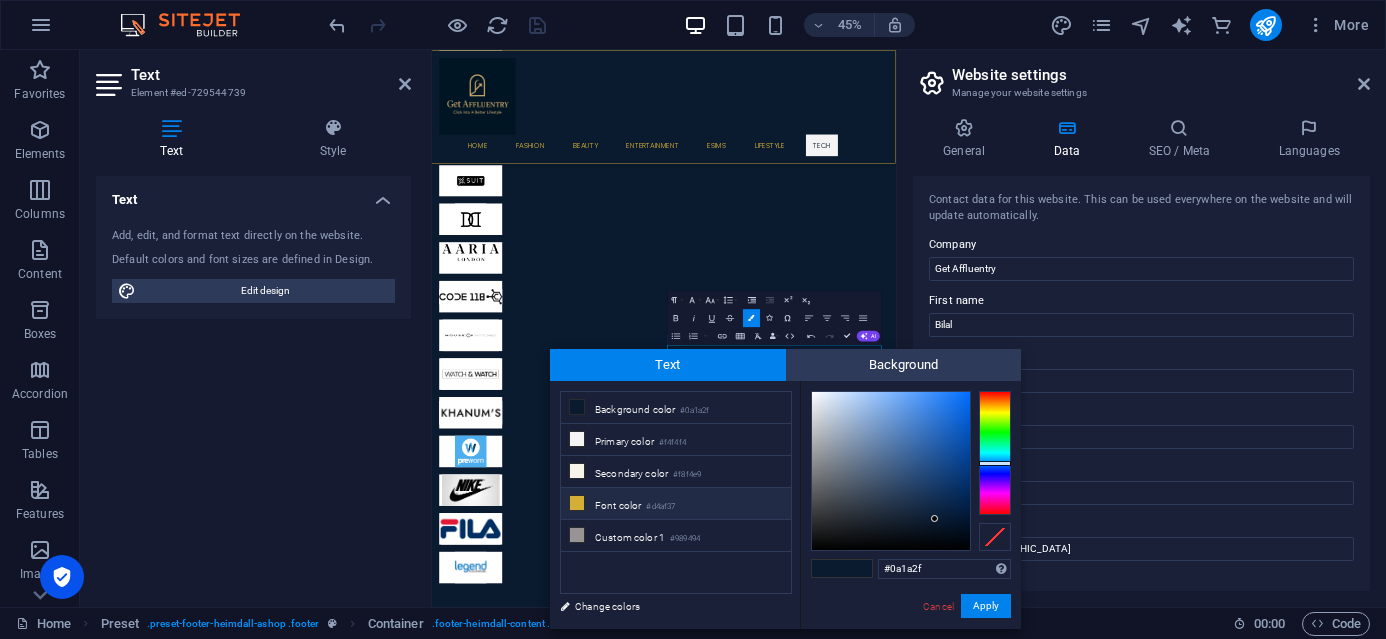 click on "Font color
#d4af37" at bounding box center [676, 504] 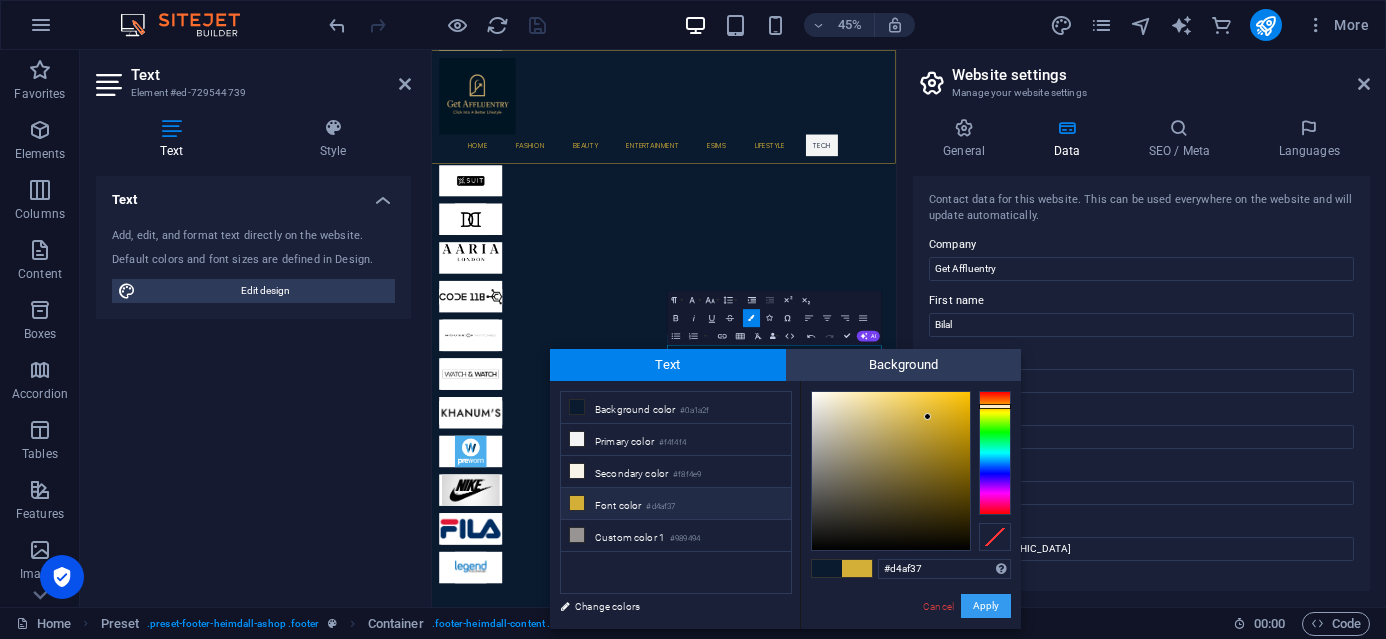 click on "Apply" at bounding box center (986, 606) 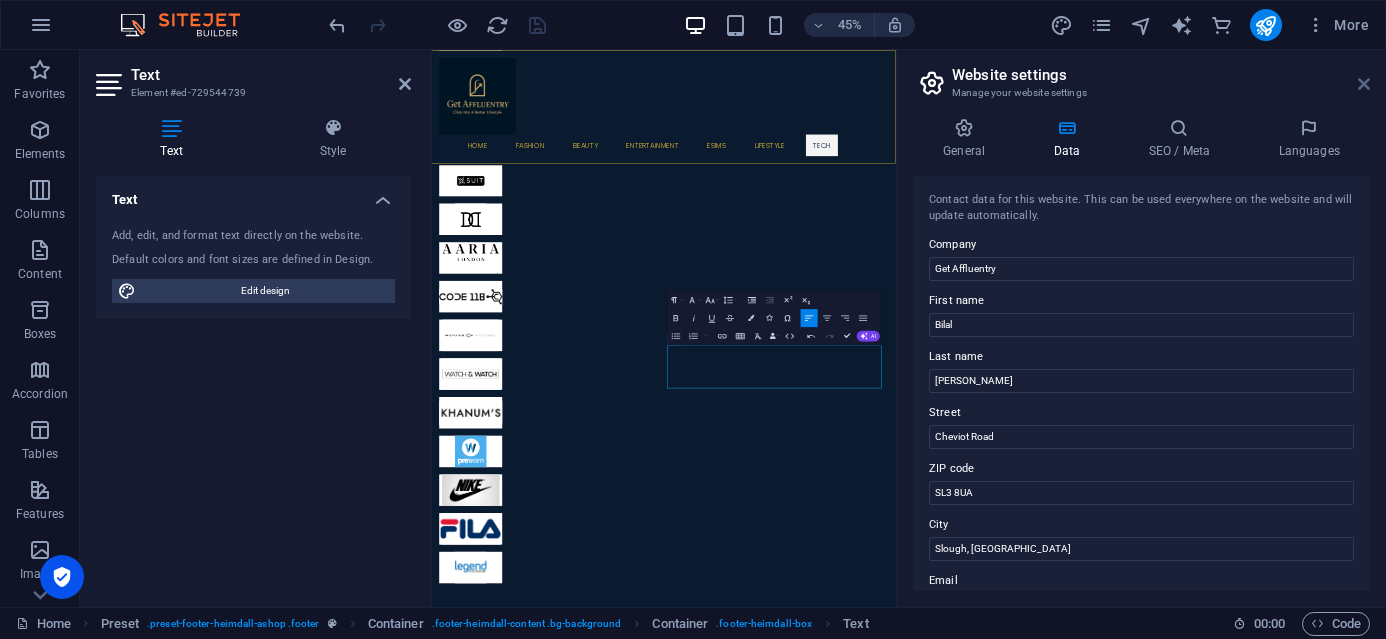 click at bounding box center [1364, 84] 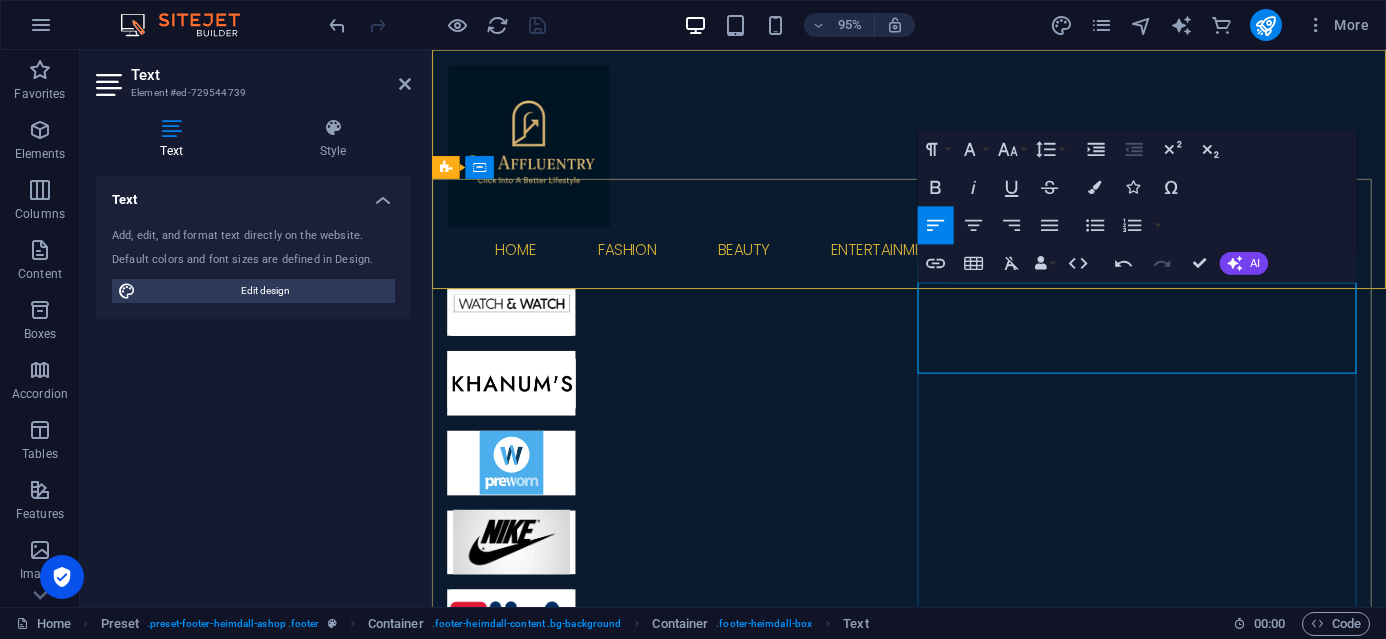 click on "Contact Cheviot Road Slough, UK SL3 8UA WhatsApp: +447715575183 getaffluentry@gmail.com" at bounding box center [934, 7373] 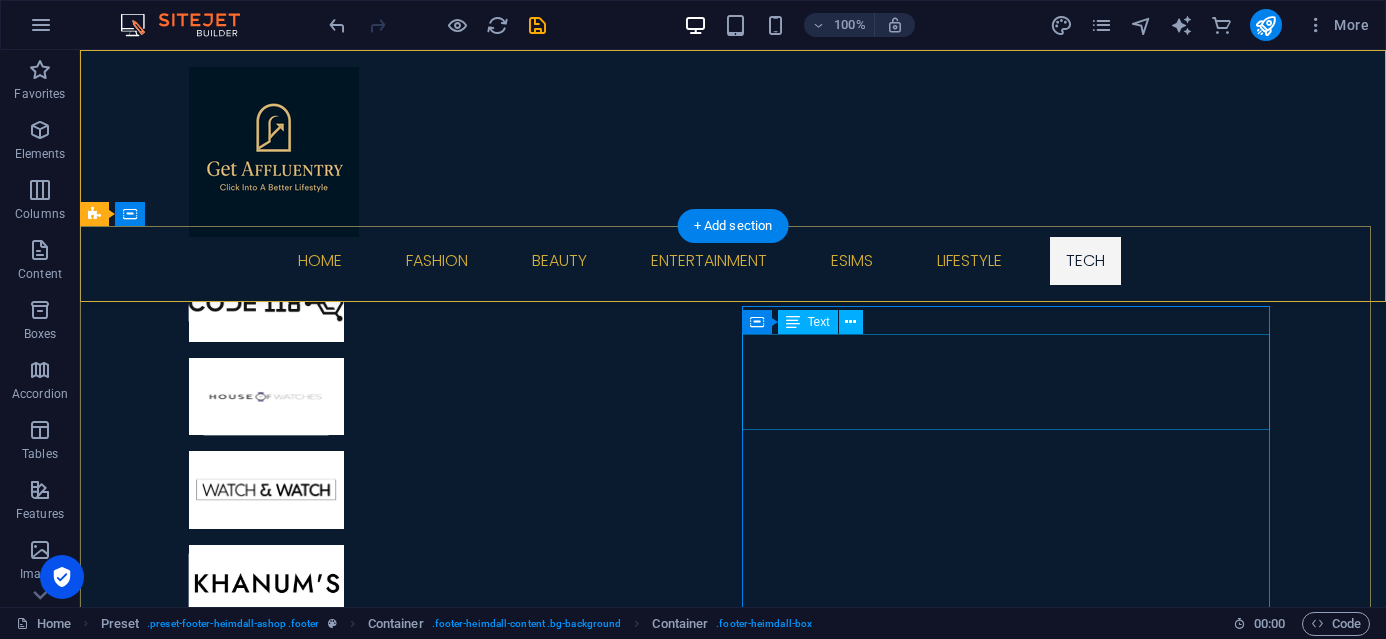 scroll, scrollTop: 3589, scrollLeft: 0, axis: vertical 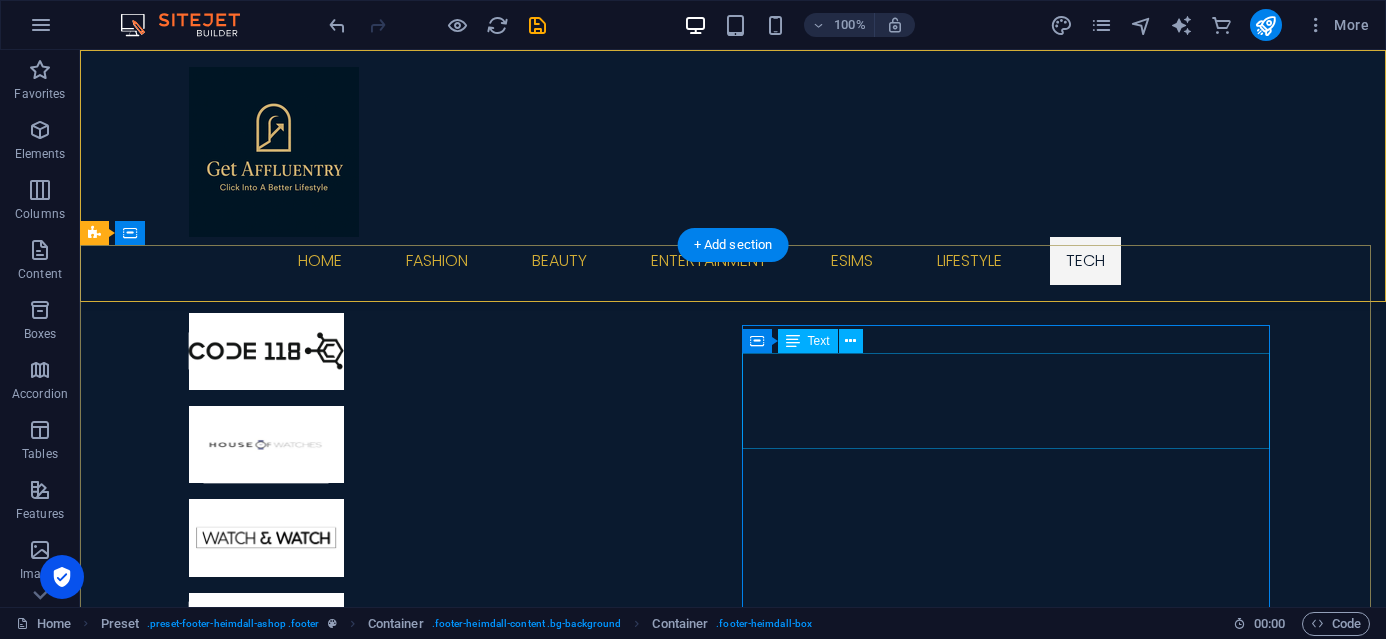 click on "SL3 8UA" at bounding box center (348, 8425) 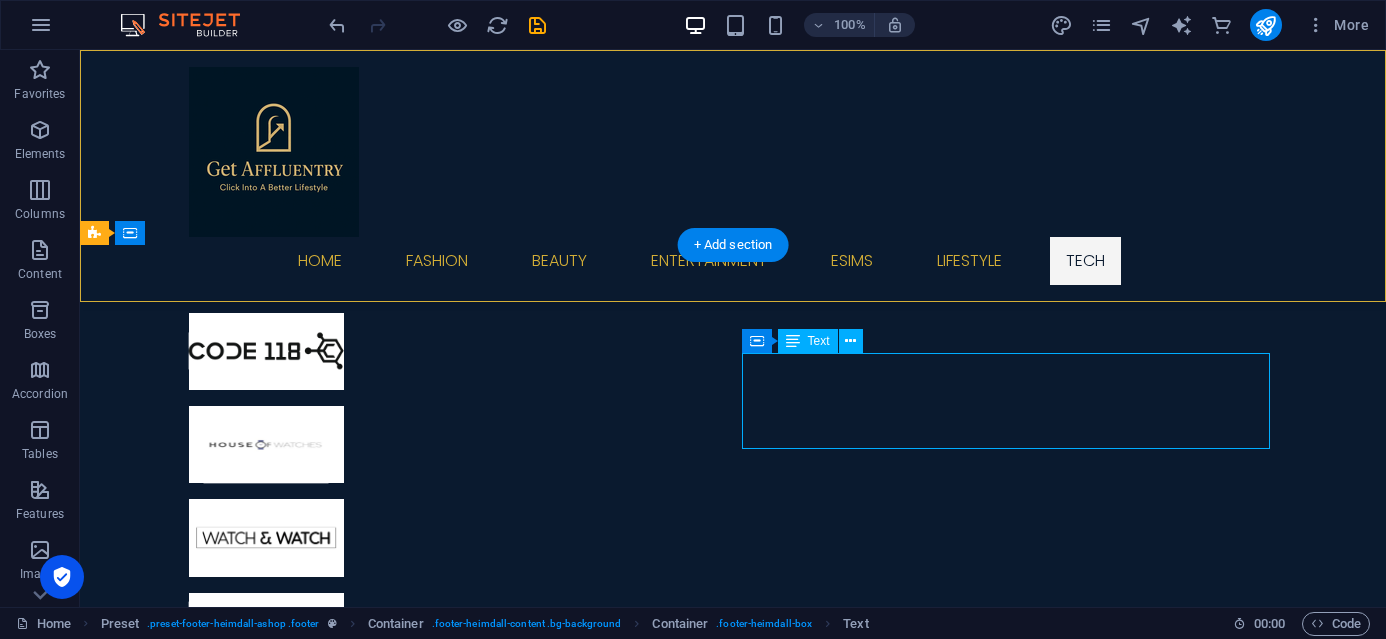 click on "SL3 8UA" at bounding box center [348, 8425] 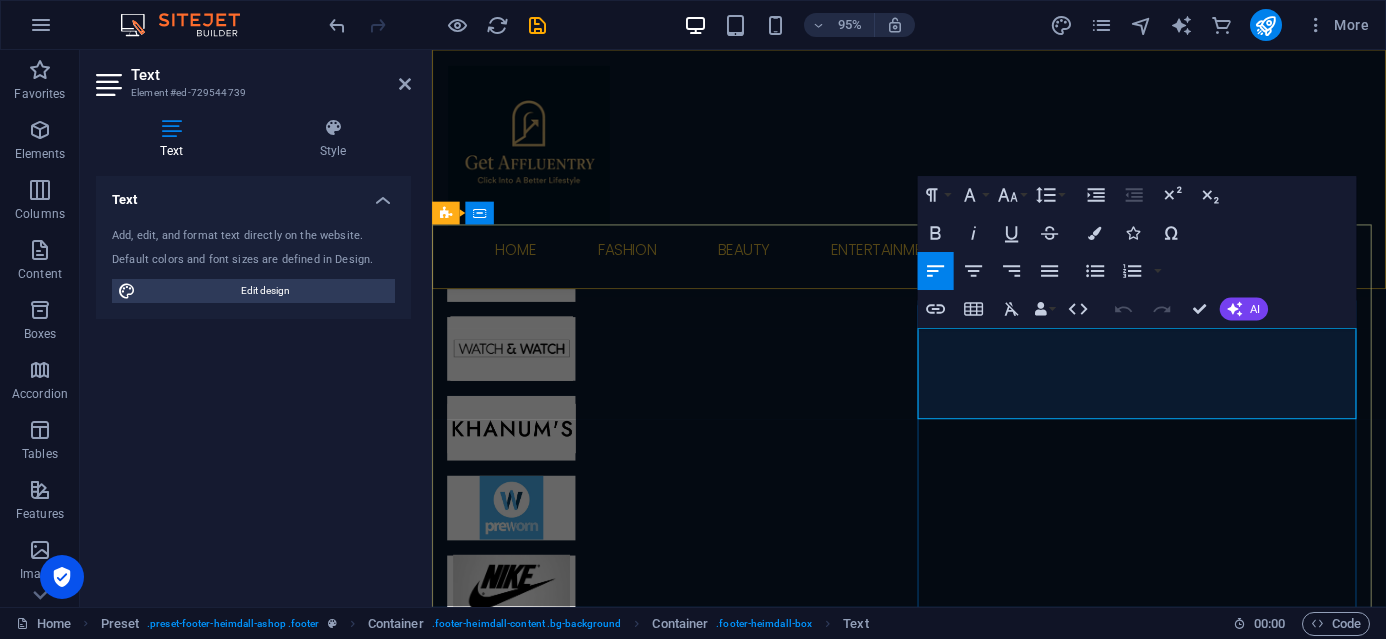 click on "Slough, [GEOGRAPHIC_DATA]" at bounding box center [559, 7423] 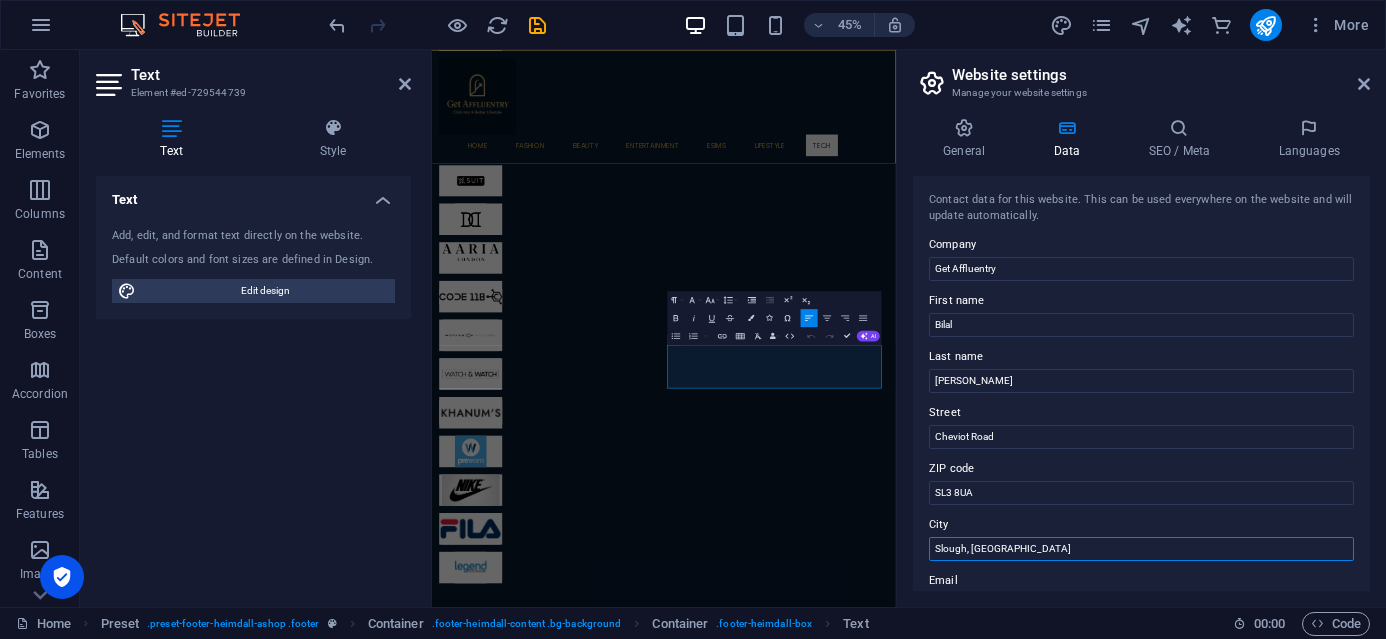click on "Slough, [GEOGRAPHIC_DATA]" at bounding box center [1141, 549] 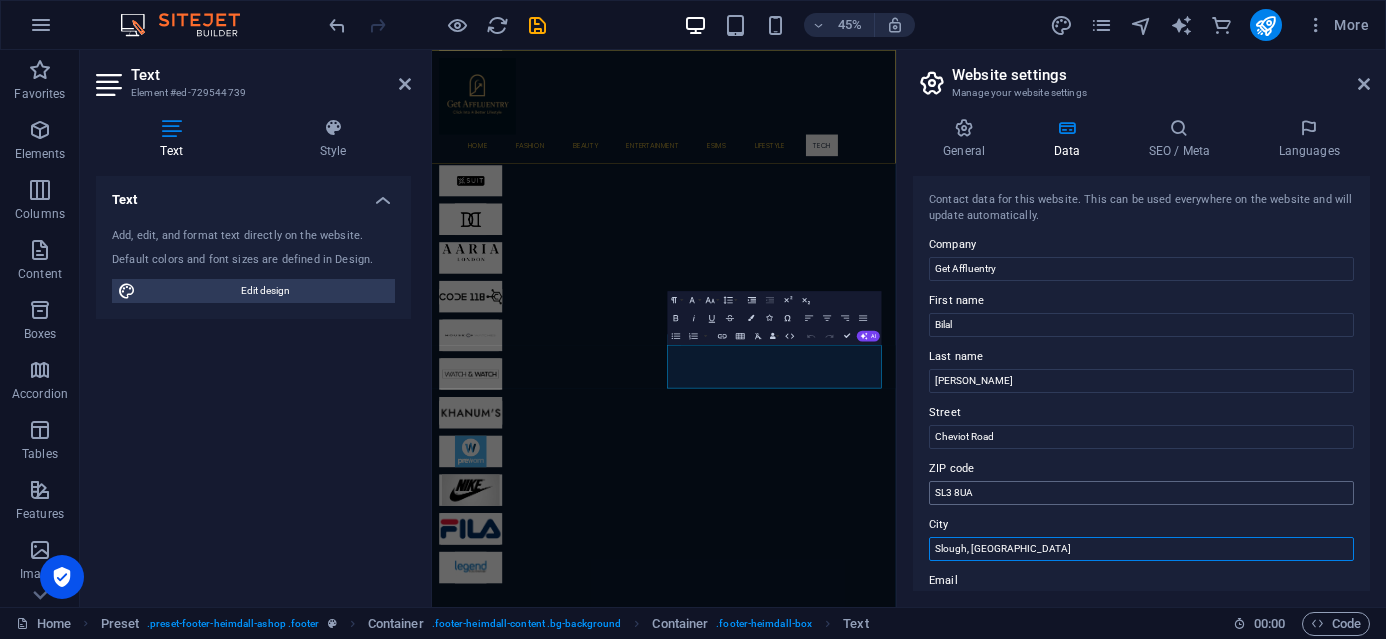type on "Slough, [GEOGRAPHIC_DATA]" 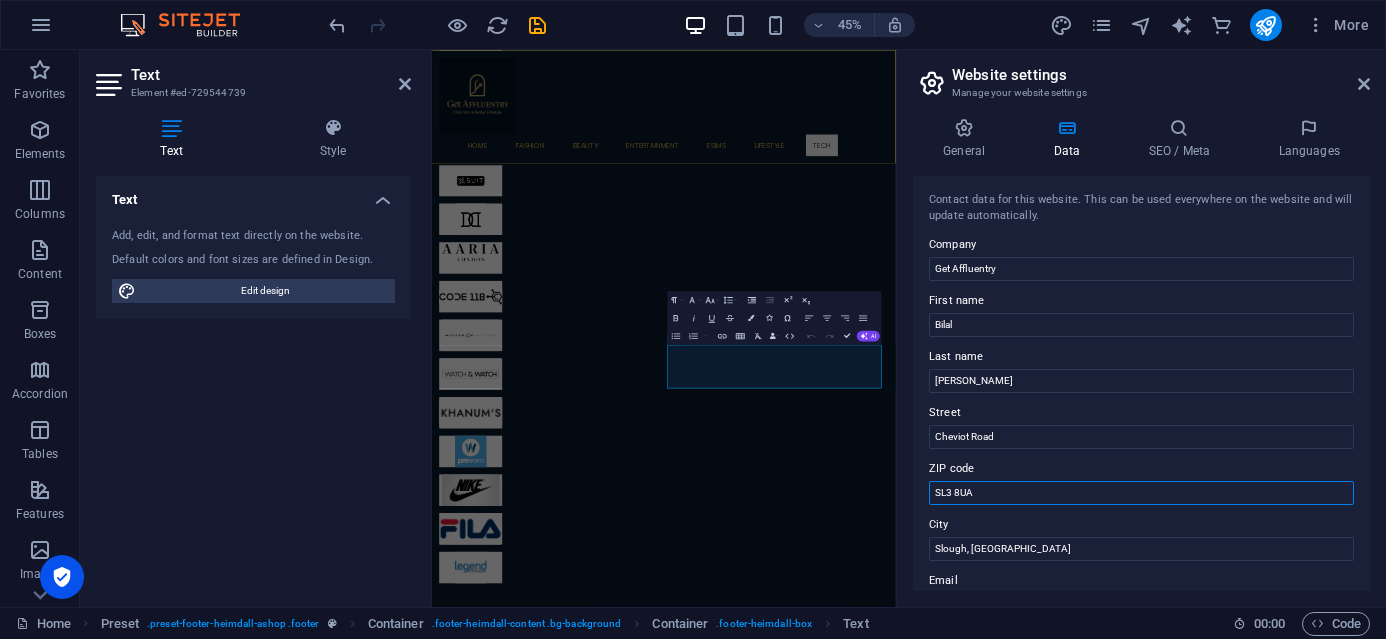 click on "SL3 8UA" at bounding box center [1141, 493] 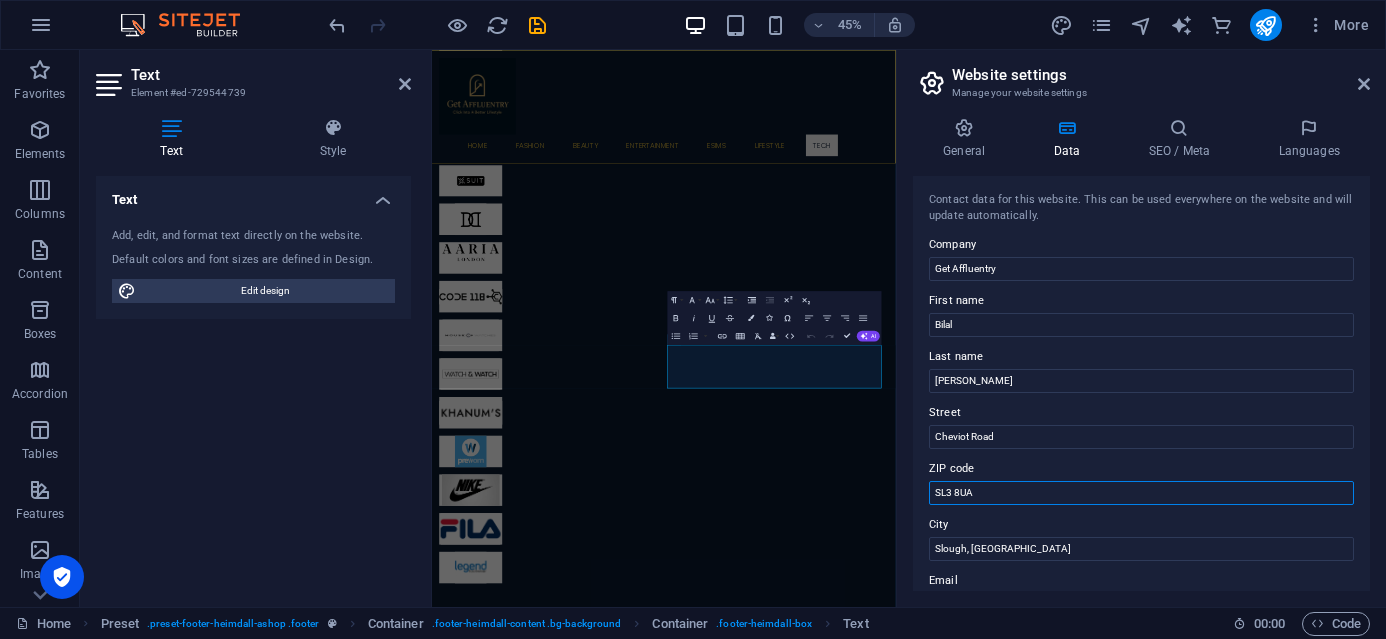 type on "SL3 8UA" 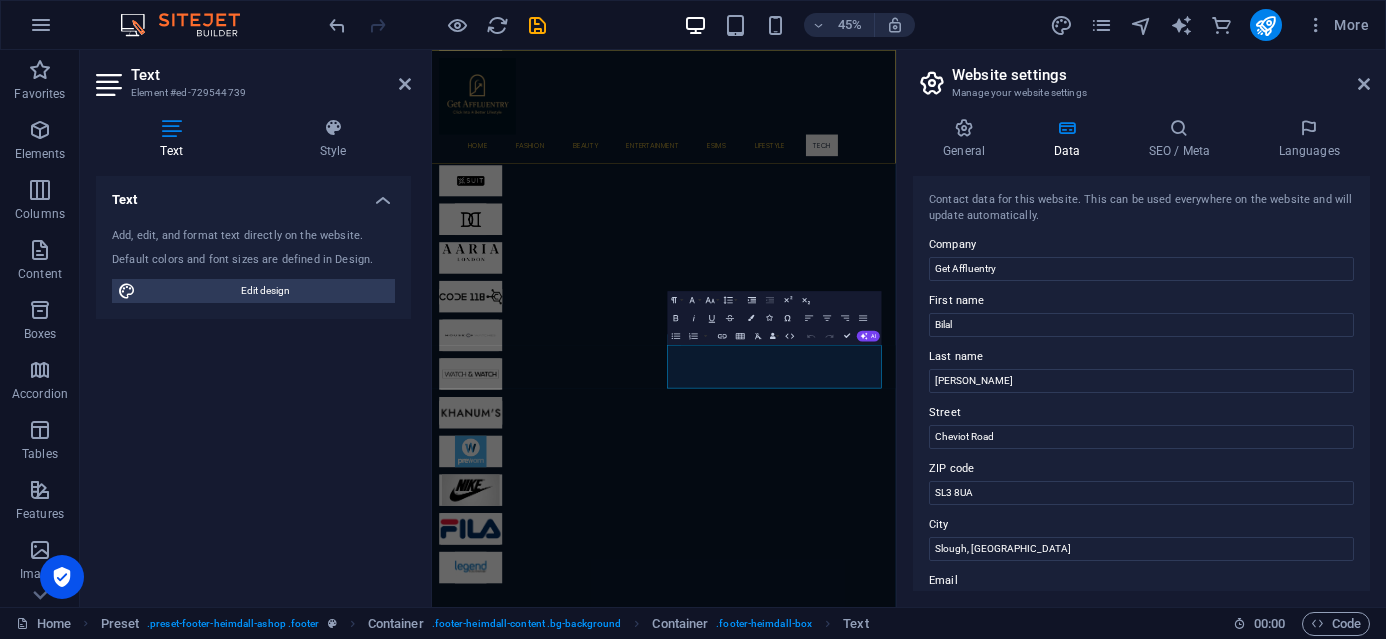 click on "Website settings Manage your website settings" at bounding box center (1143, 76) 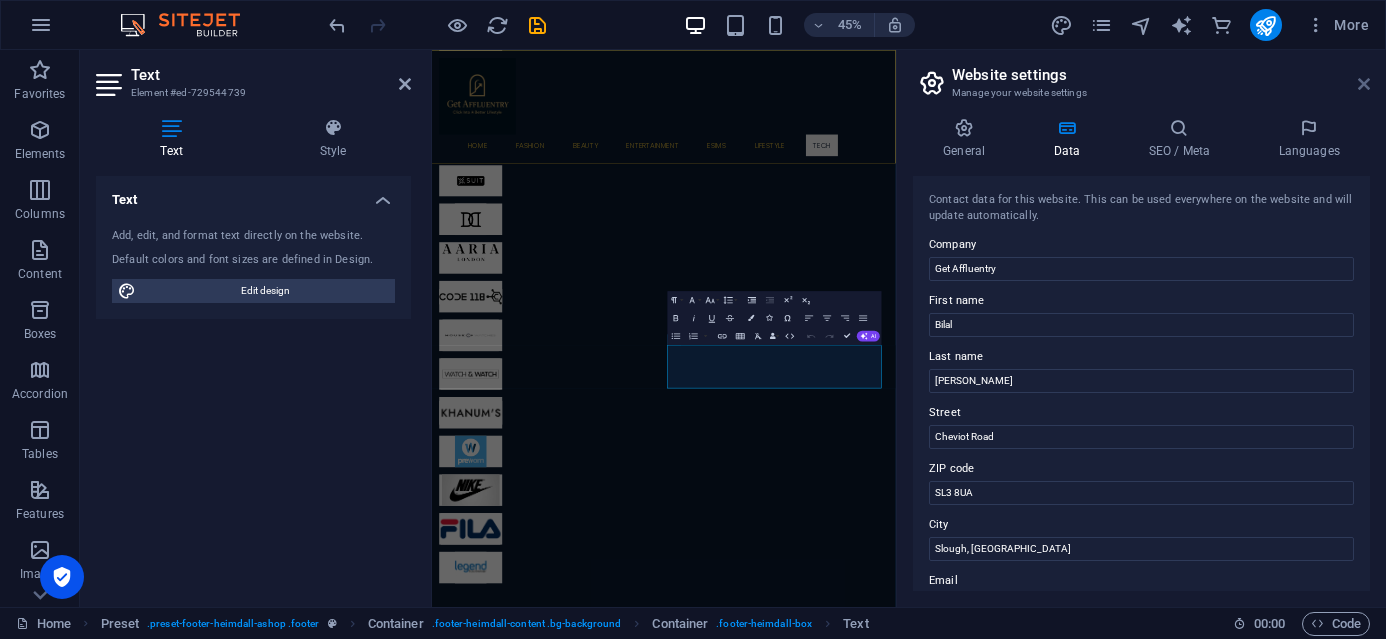 click at bounding box center (1364, 84) 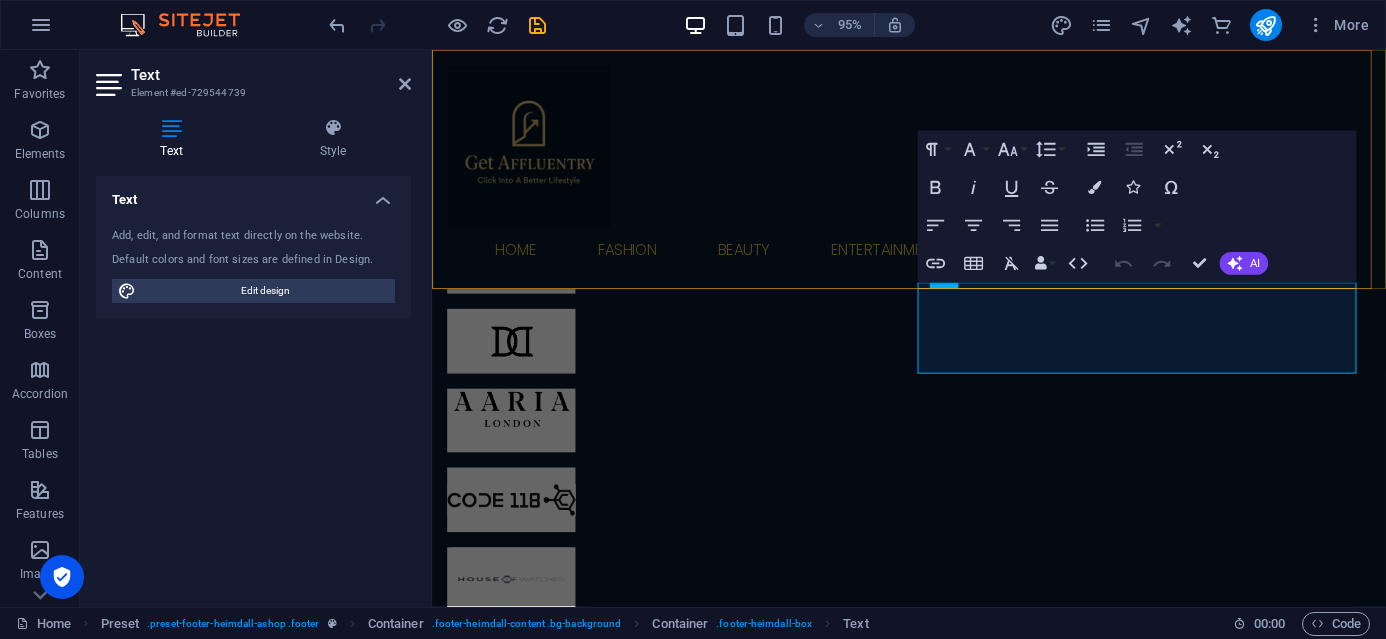 scroll, scrollTop: 3524, scrollLeft: 0, axis: vertical 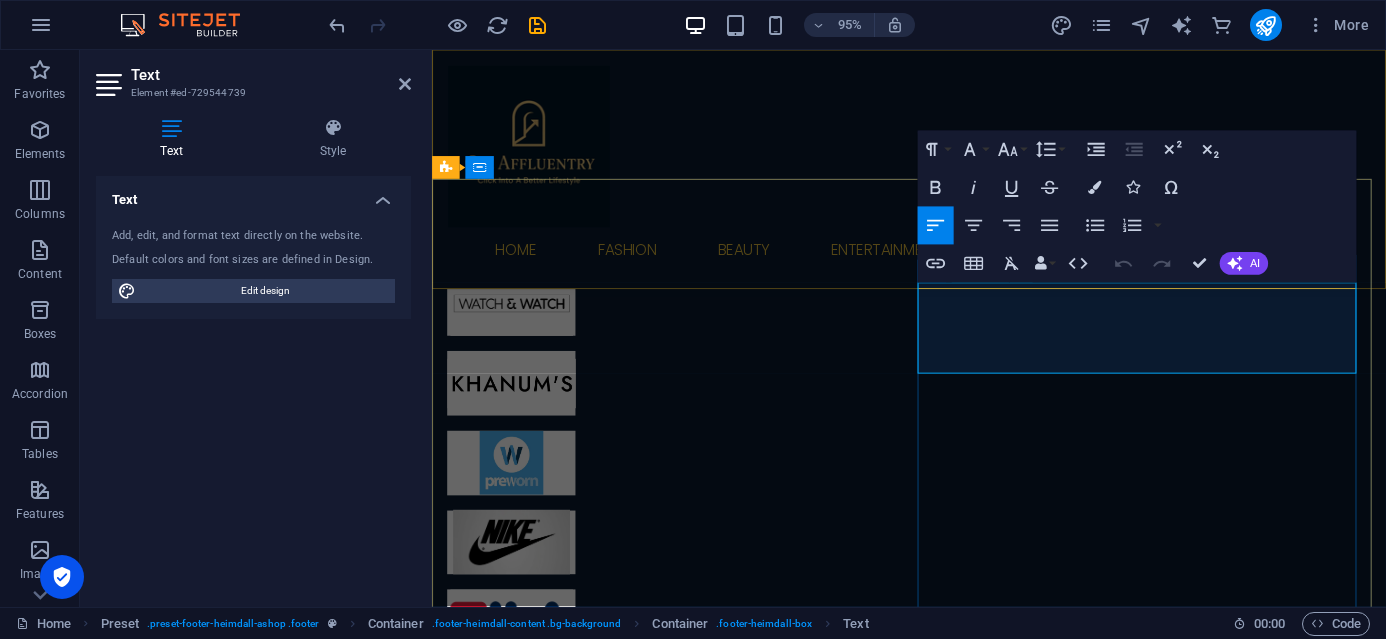 drag, startPoint x: 1082, startPoint y: 328, endPoint x: 1034, endPoint y: 331, distance: 48.09366 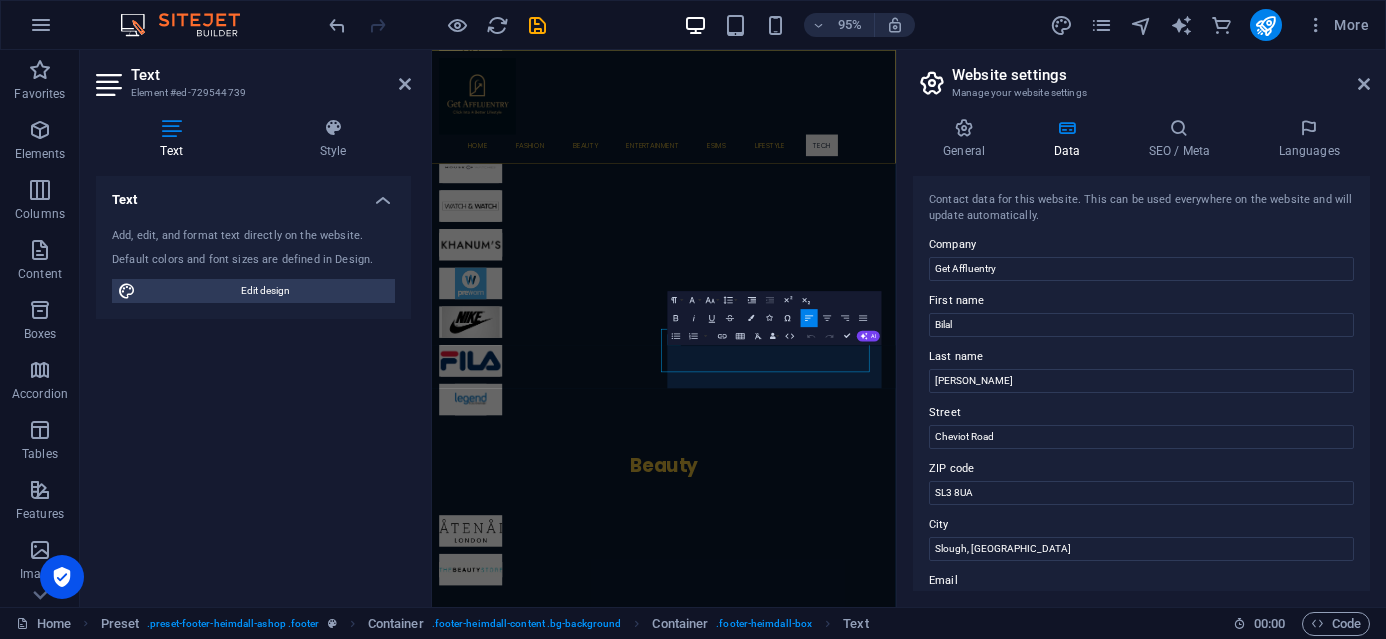 scroll, scrollTop: 3150, scrollLeft: 0, axis: vertical 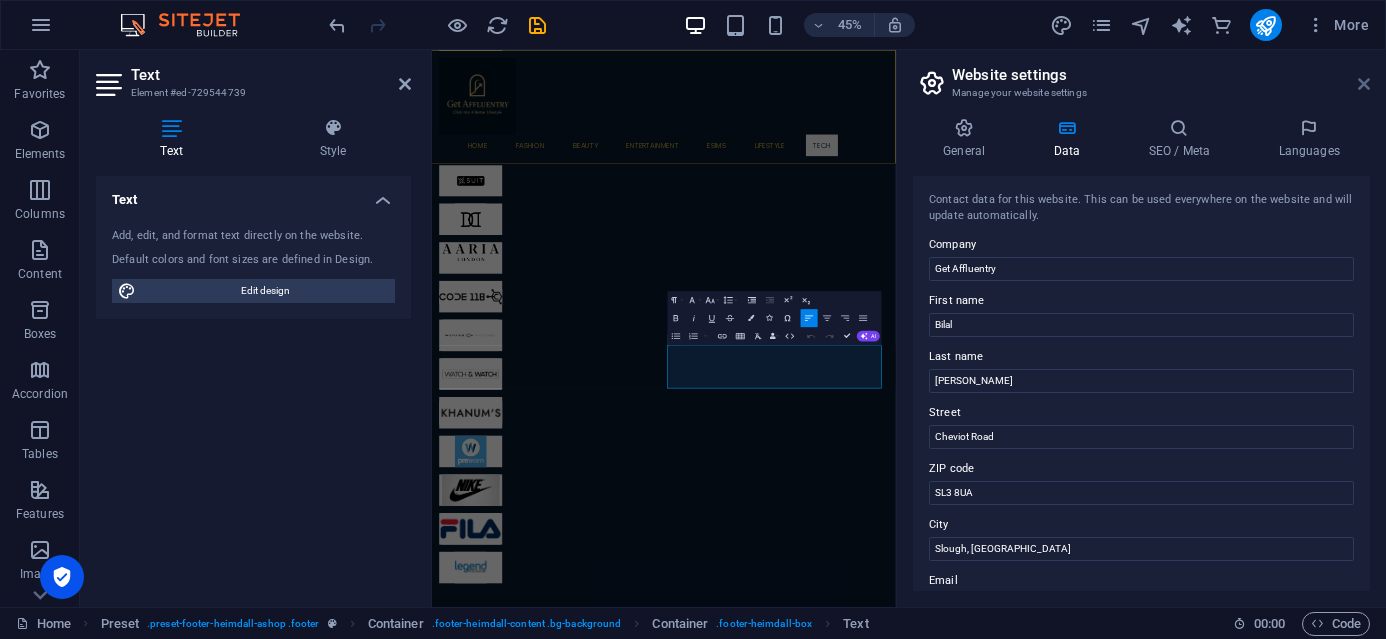 click at bounding box center (1364, 84) 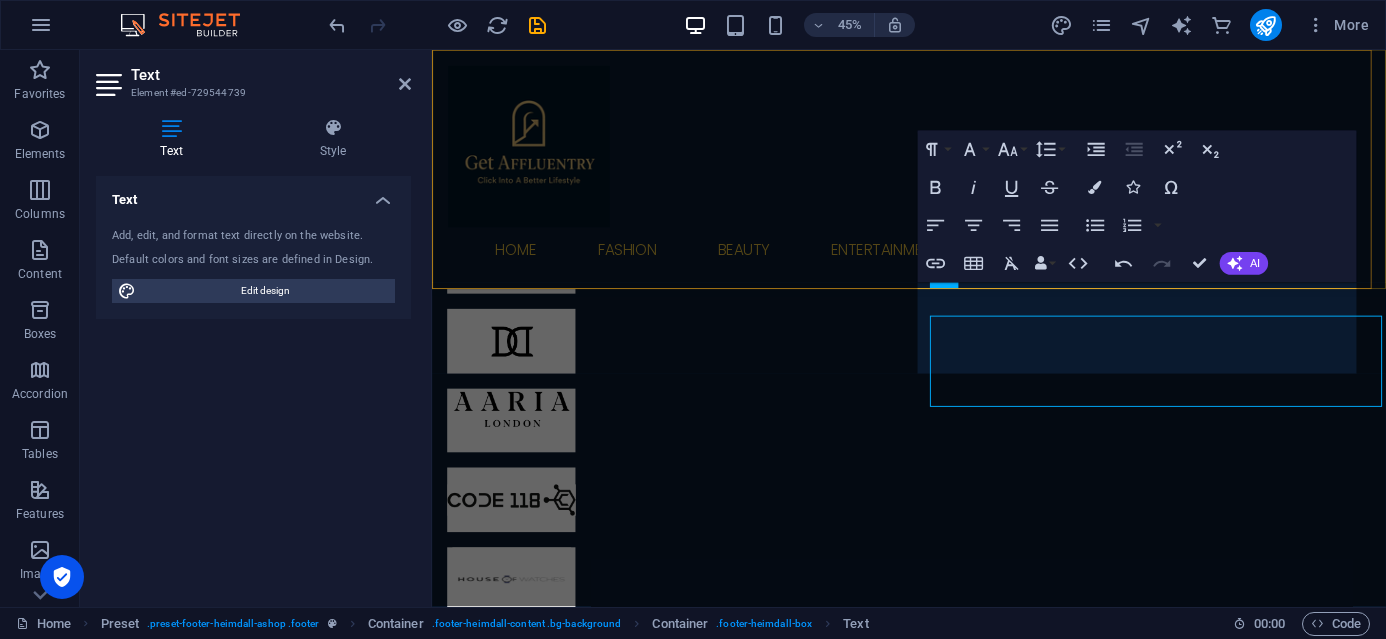 scroll, scrollTop: 3524, scrollLeft: 0, axis: vertical 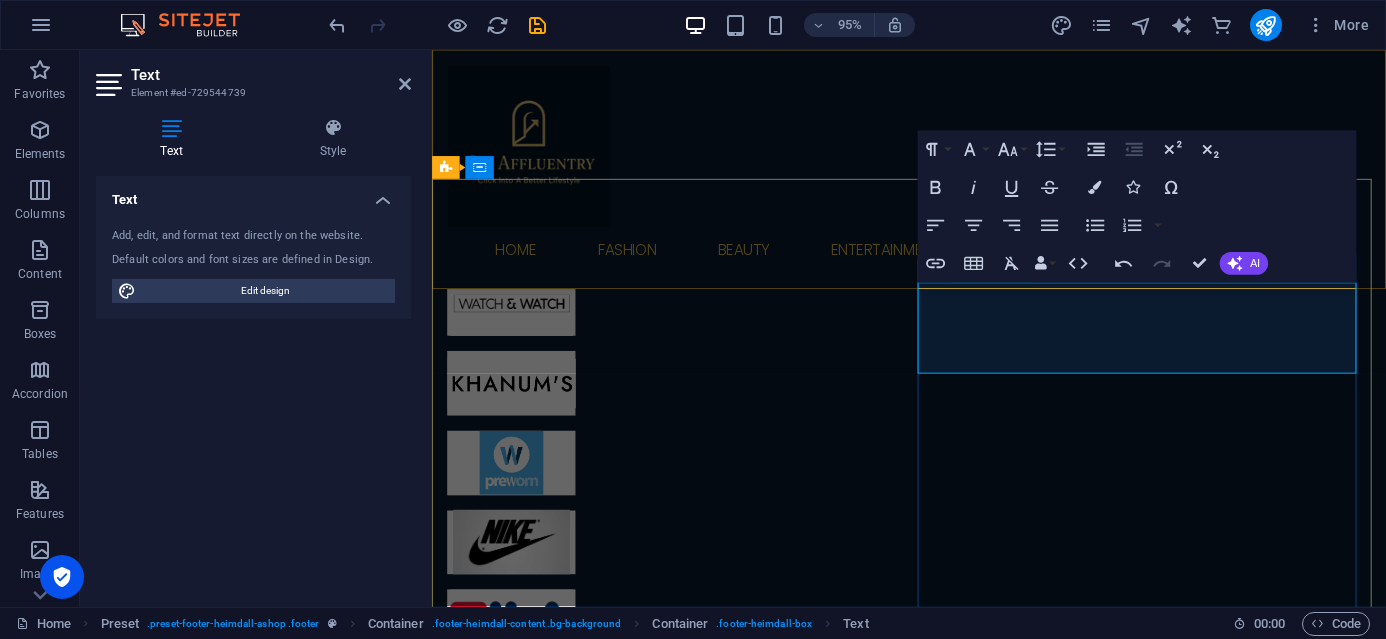 click on "Slough, UK   SL3 8UA" at bounding box center (934, 7376) 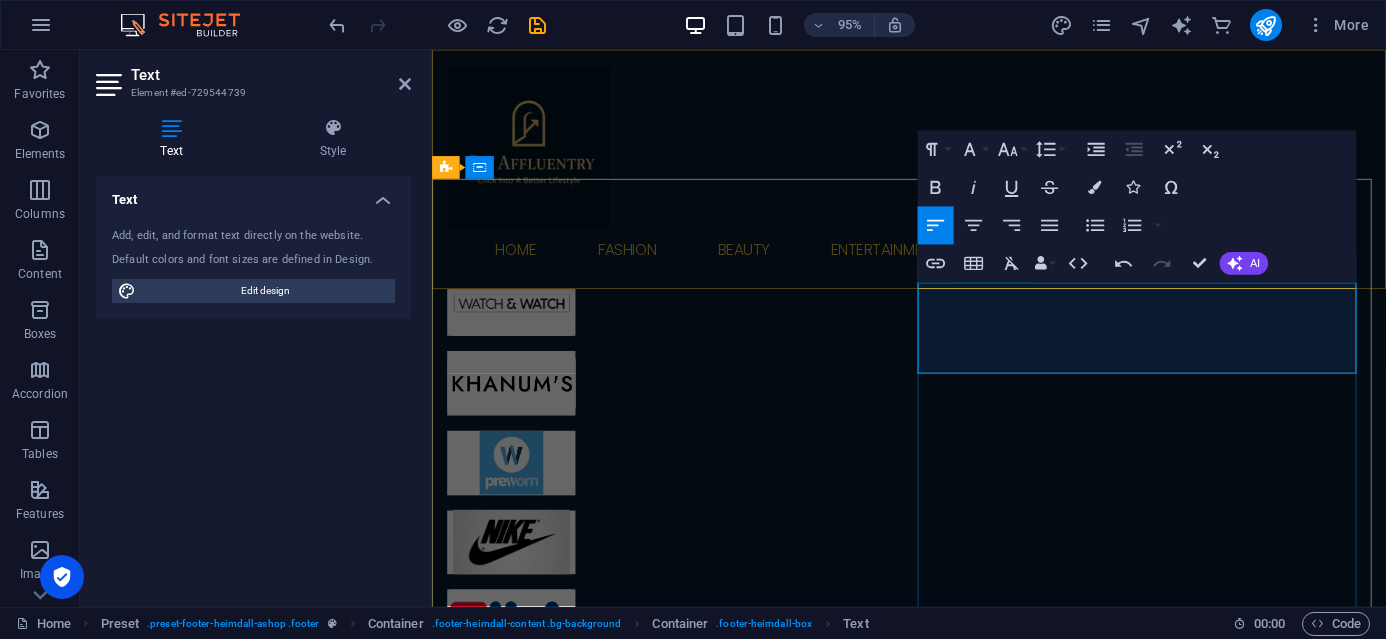 click on "SL3 8UA" at bounding box center [700, 7375] 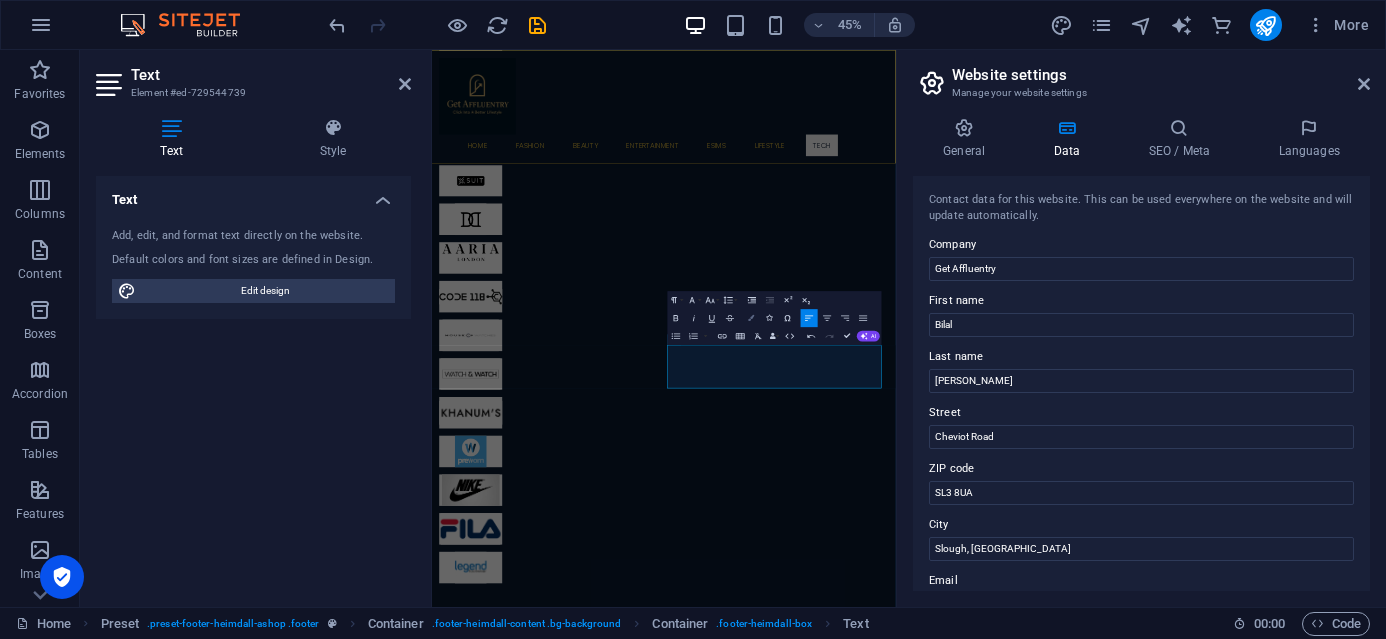 click at bounding box center [752, 317] 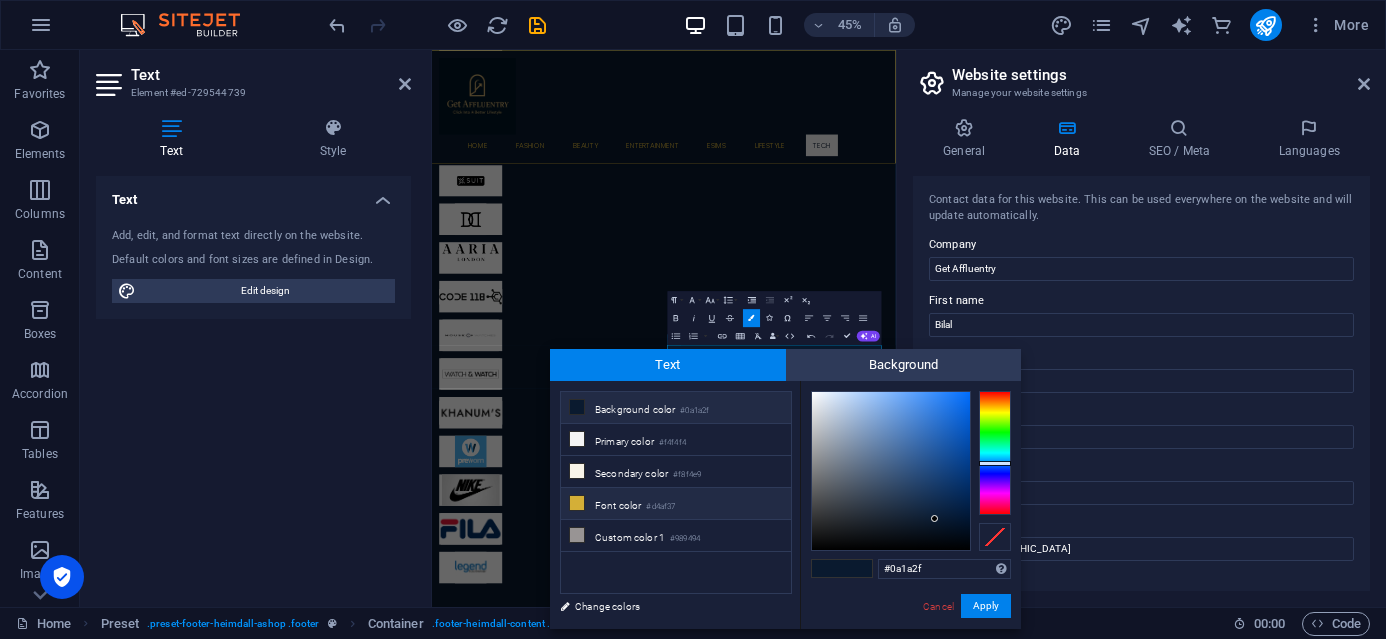 click on "Font color
#d4af37" at bounding box center (676, 504) 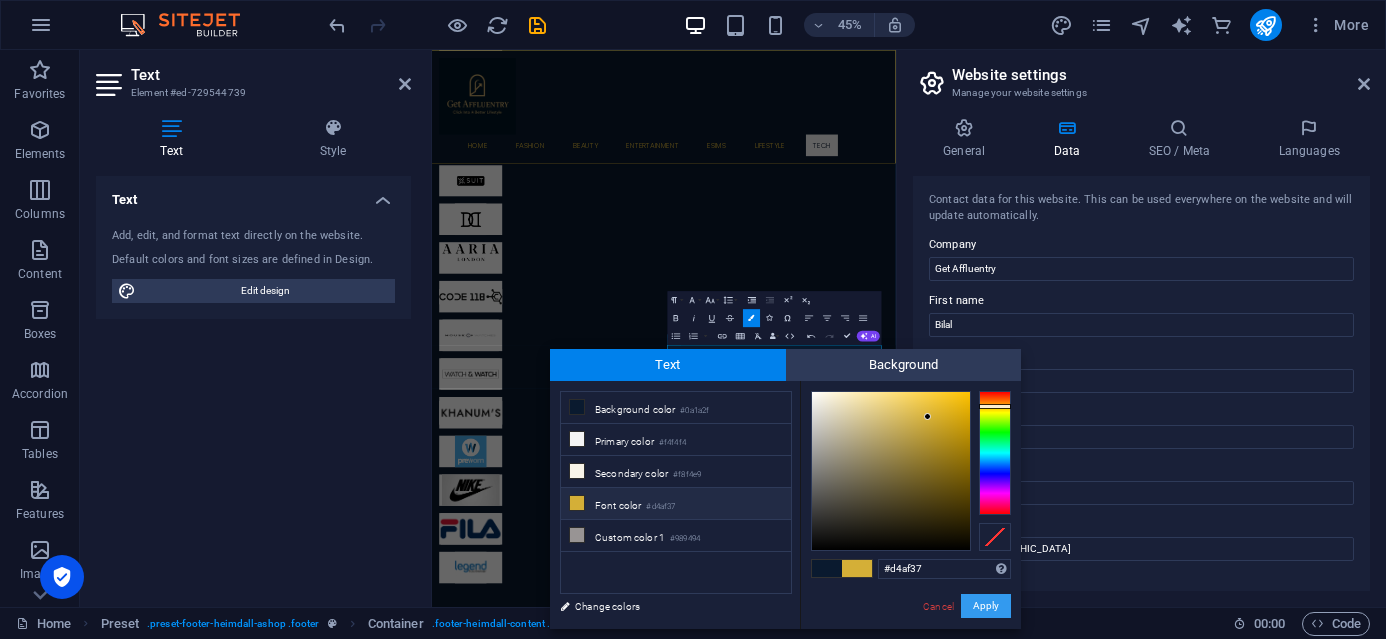 click on "Apply" at bounding box center [986, 606] 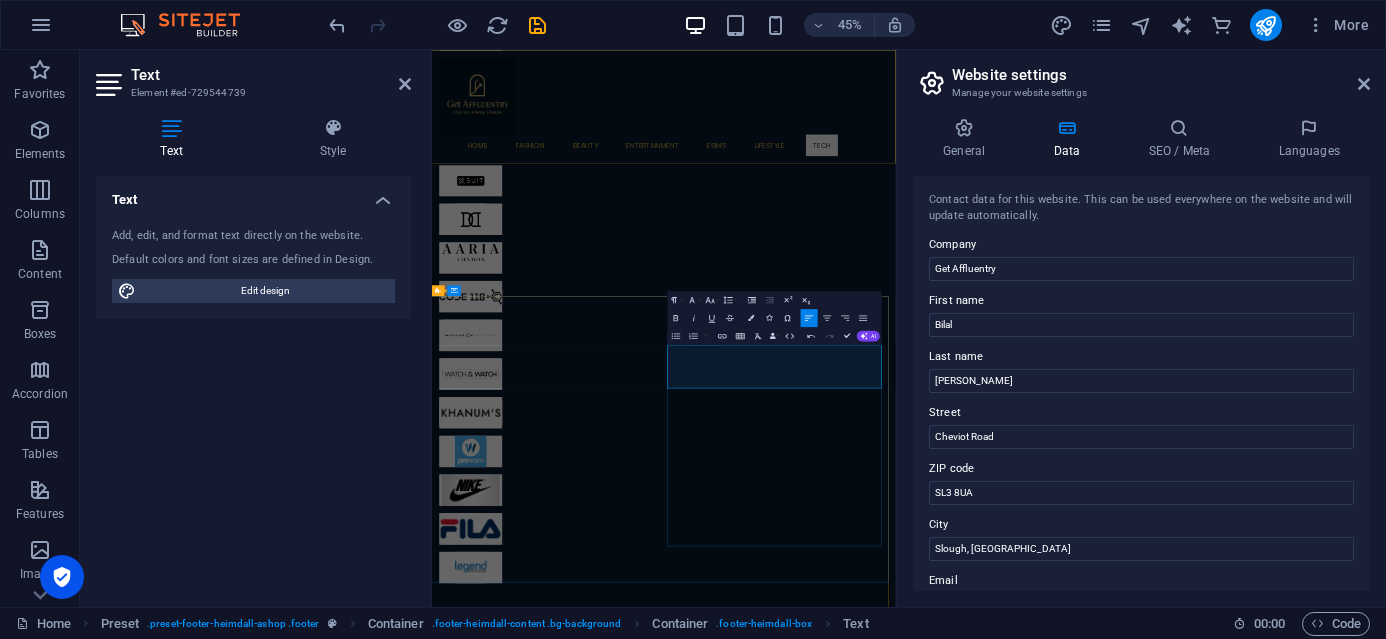 click on "Slough, [GEOGRAPHIC_DATA]" at bounding box center (559, 7976) 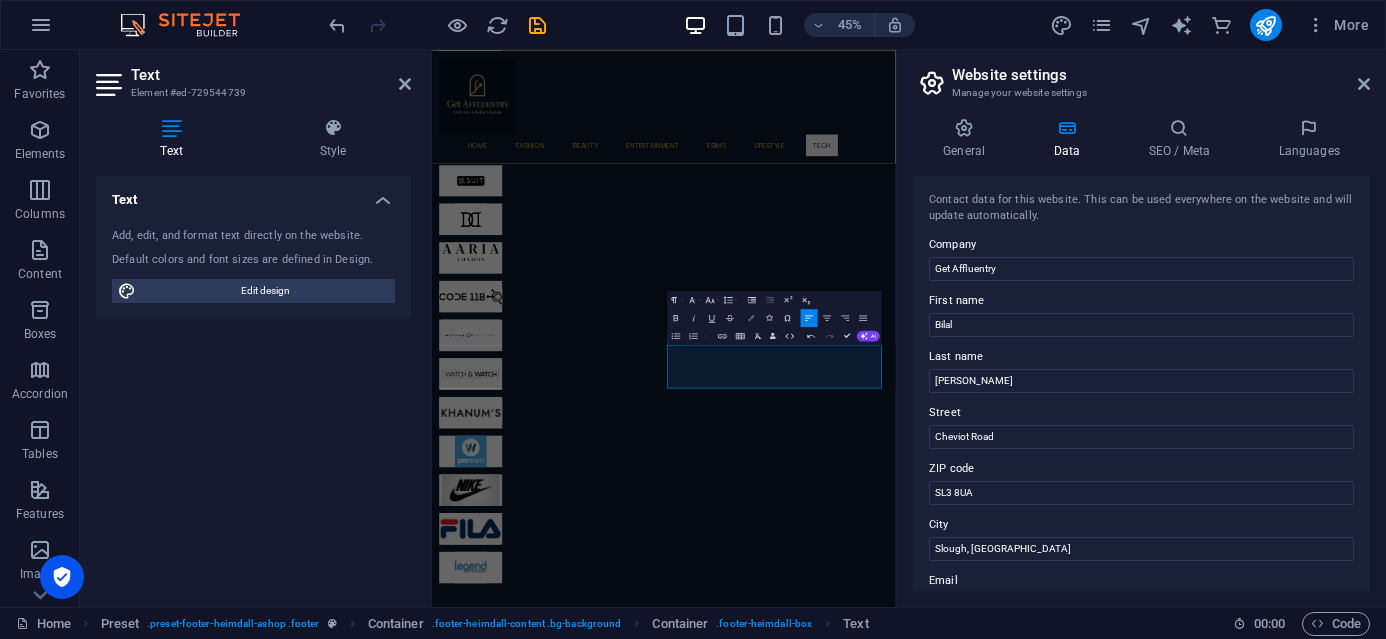 click at bounding box center [752, 317] 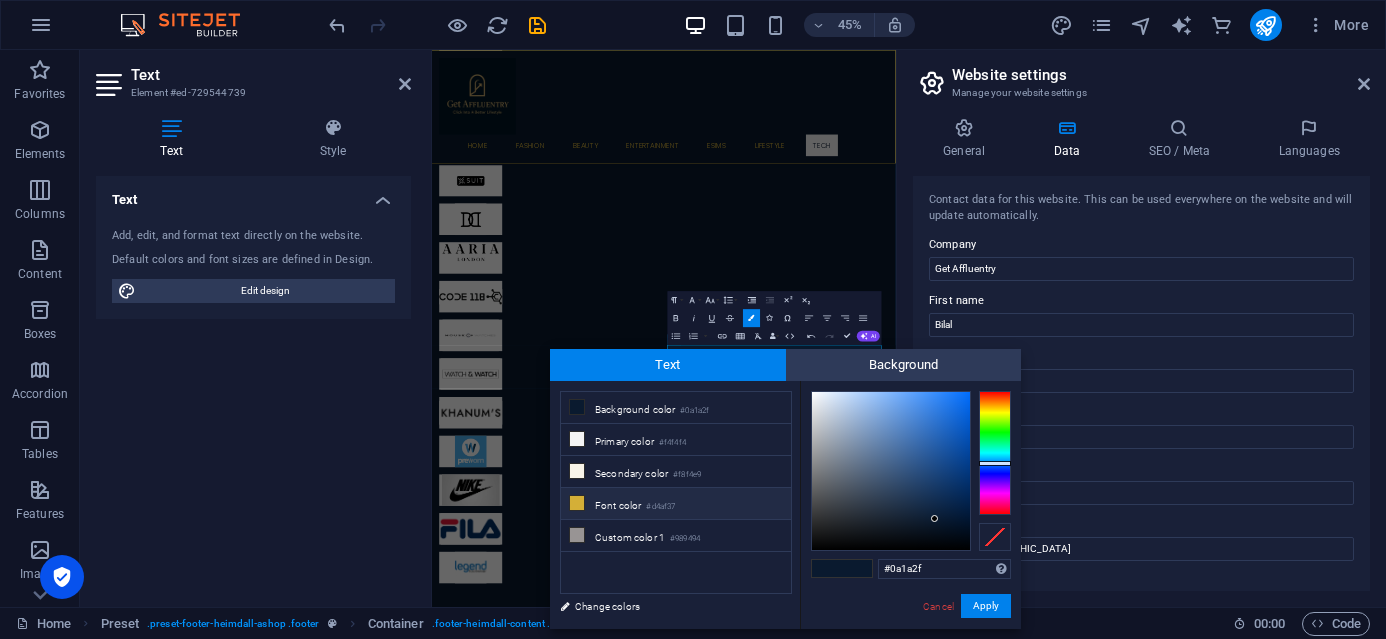 click on "#d4af37" at bounding box center (660, 507) 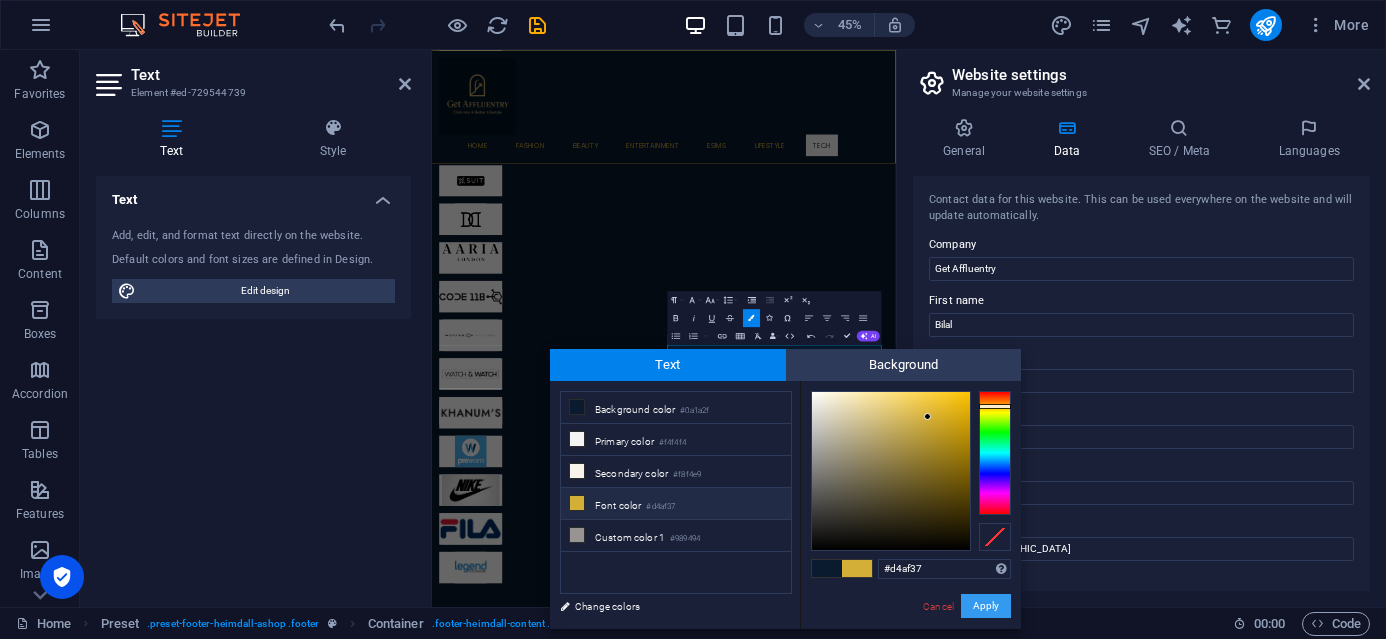 click on "Apply" at bounding box center [986, 606] 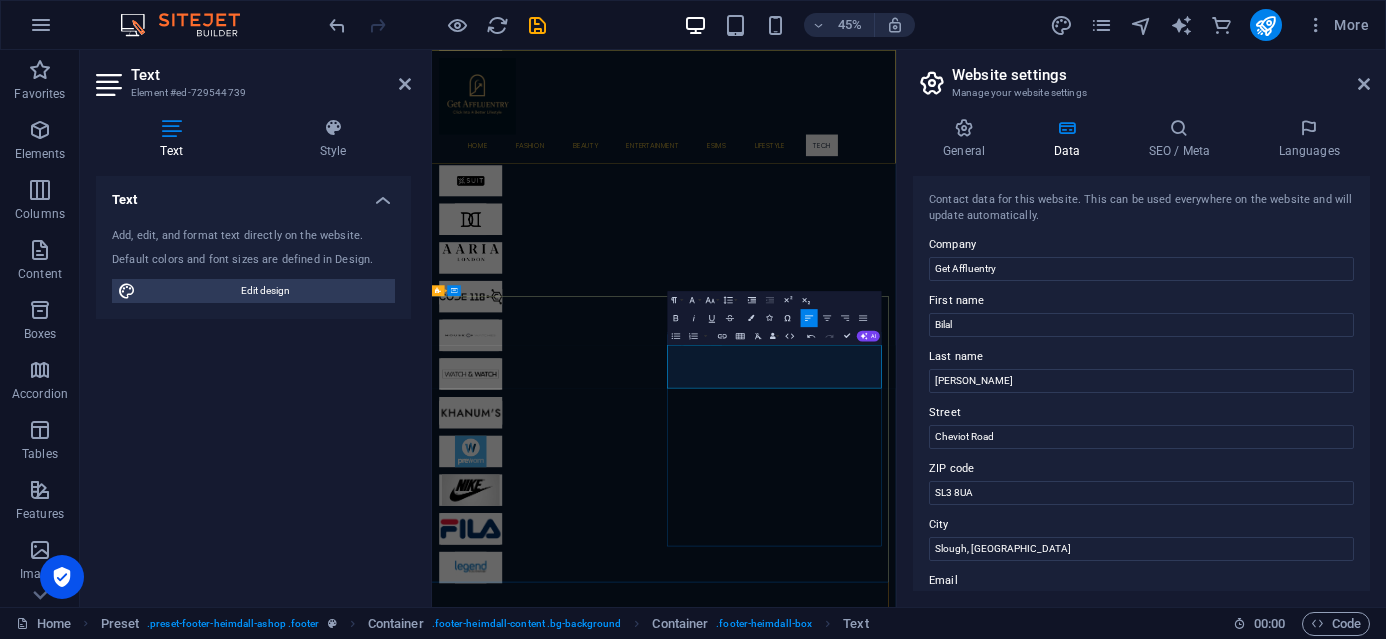 click on "Cheviot Road" at bounding box center [501, 7952] 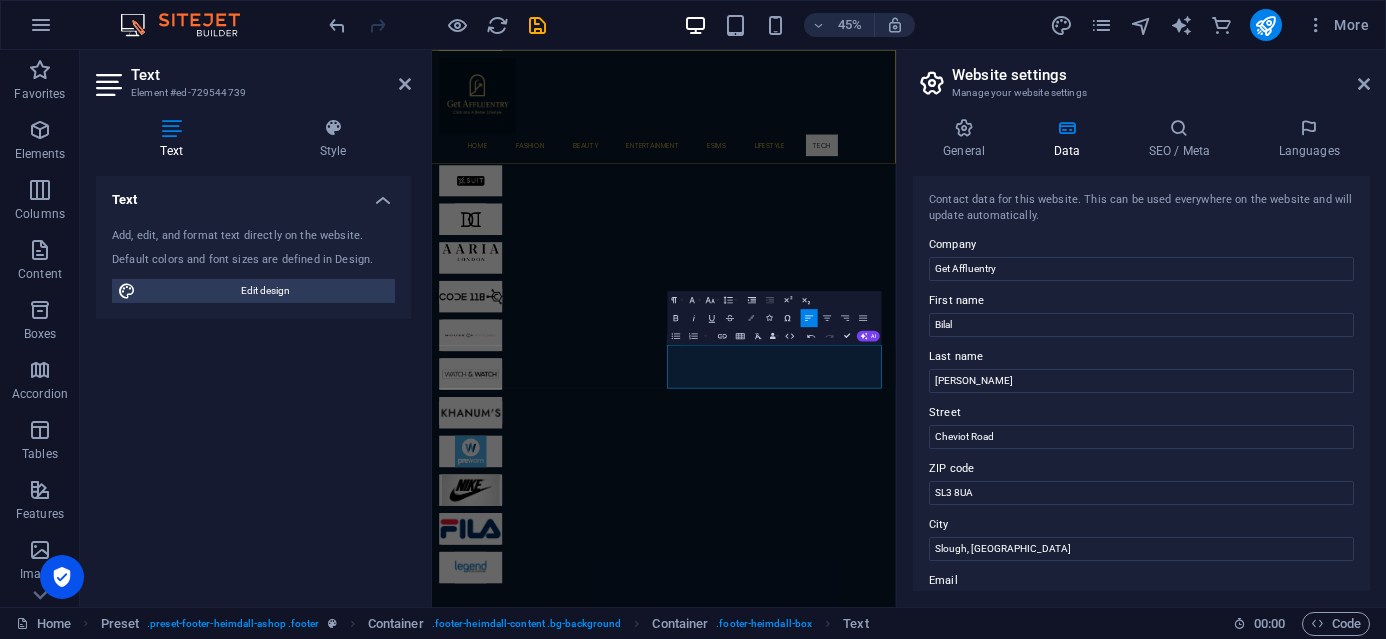 click at bounding box center (752, 317) 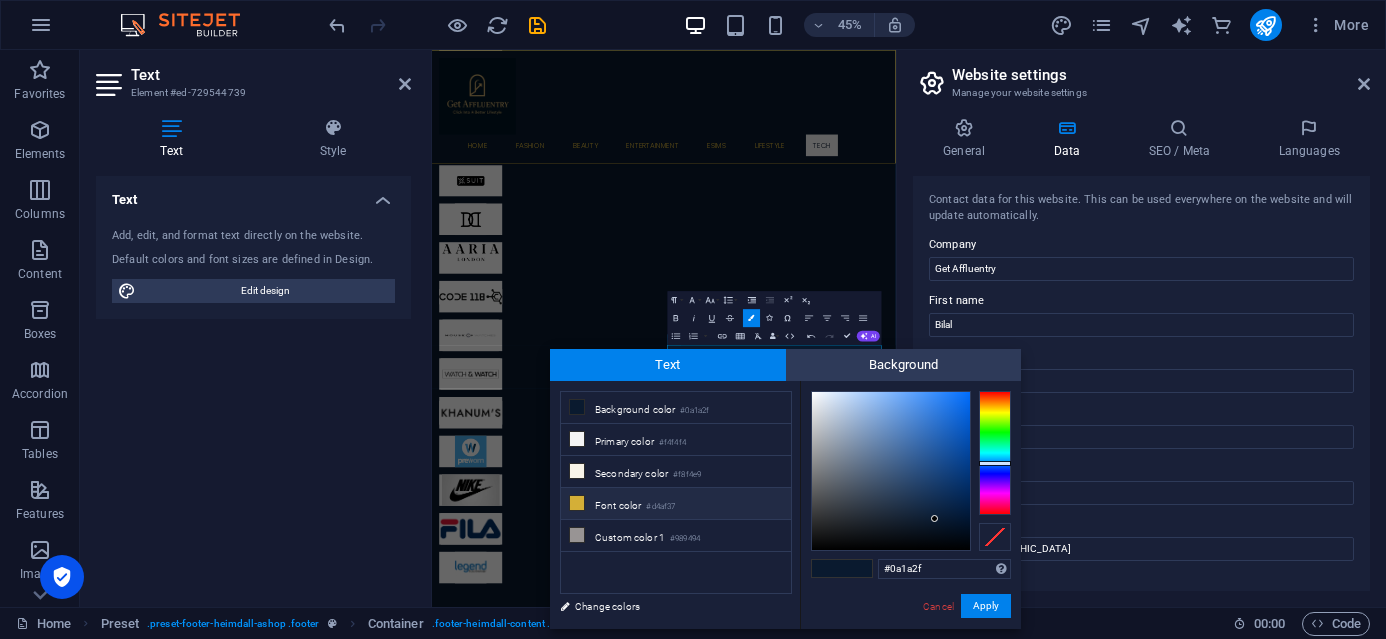 click on "#d4af37" at bounding box center [660, 507] 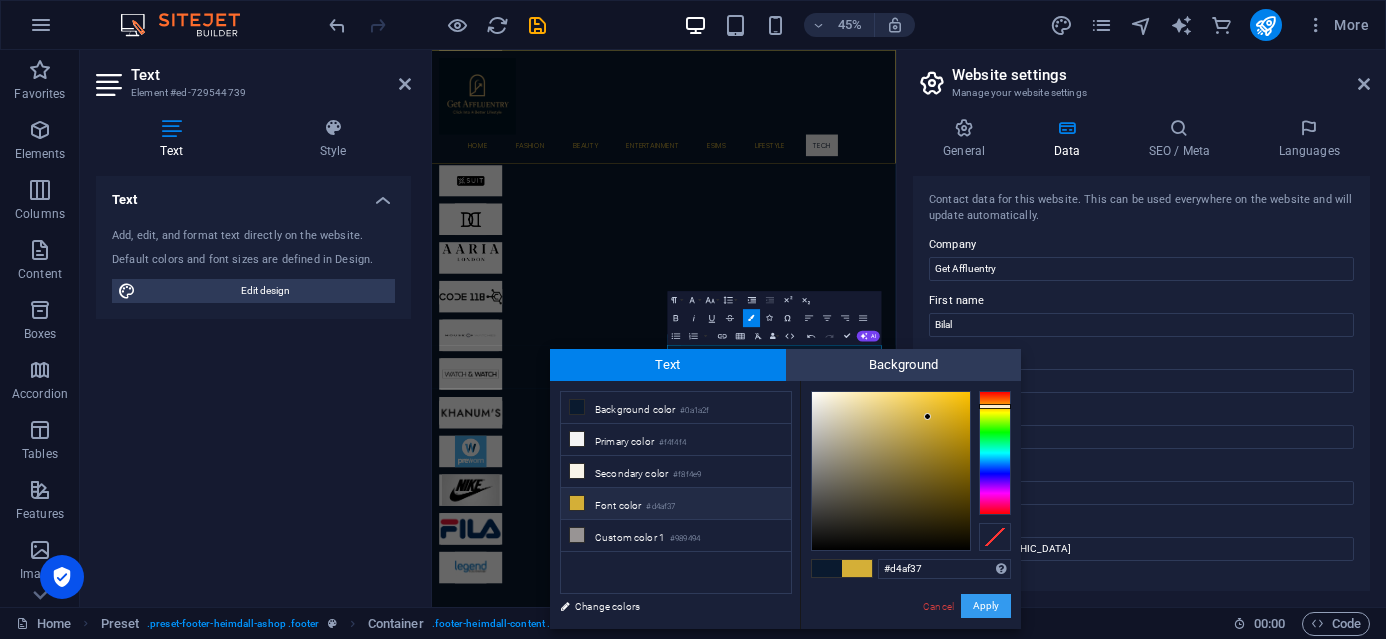 click on "Apply" at bounding box center [986, 606] 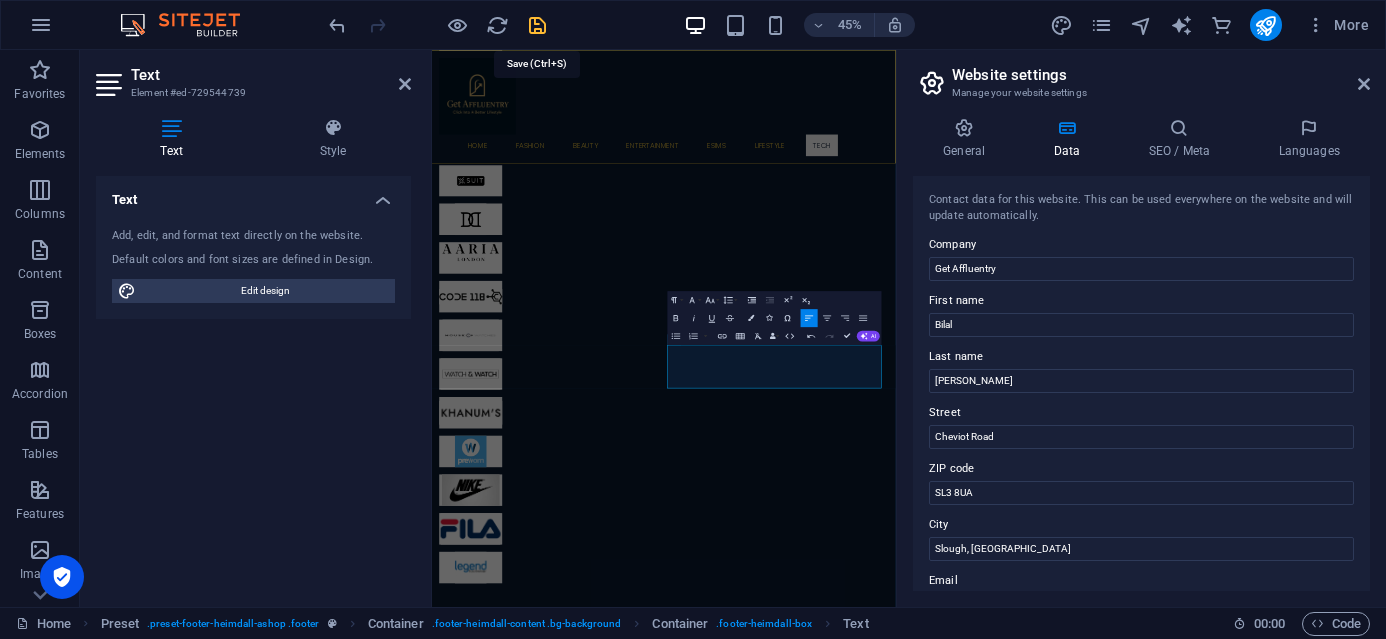 click at bounding box center [537, 25] 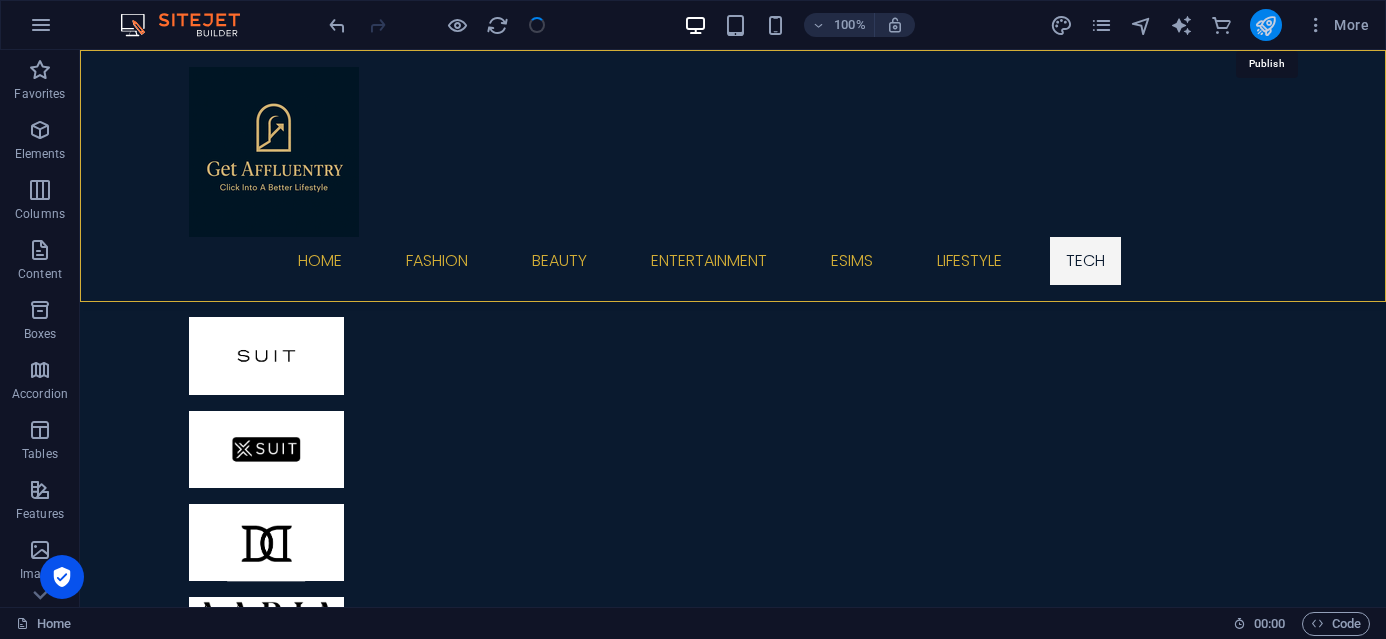 click at bounding box center [1265, 25] 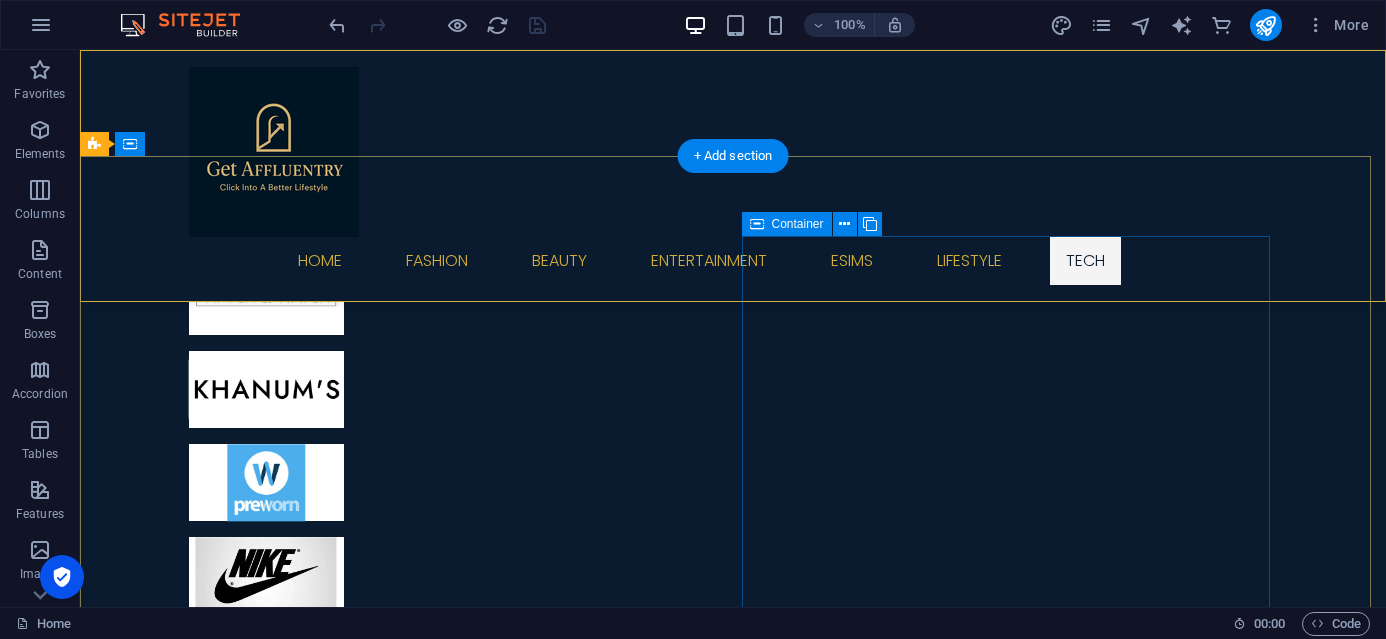 scroll, scrollTop: 3970, scrollLeft: 0, axis: vertical 